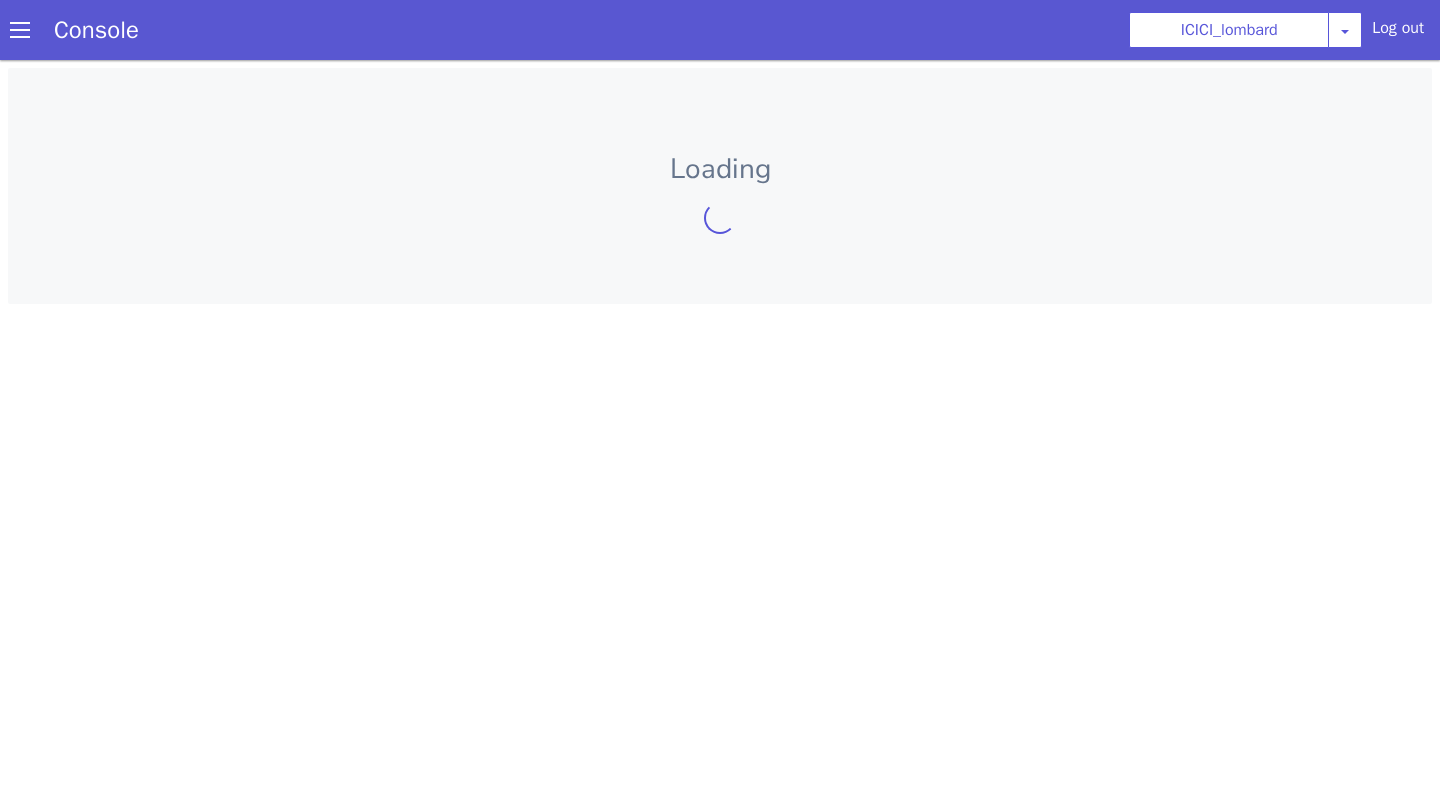 scroll, scrollTop: 0, scrollLeft: 0, axis: both 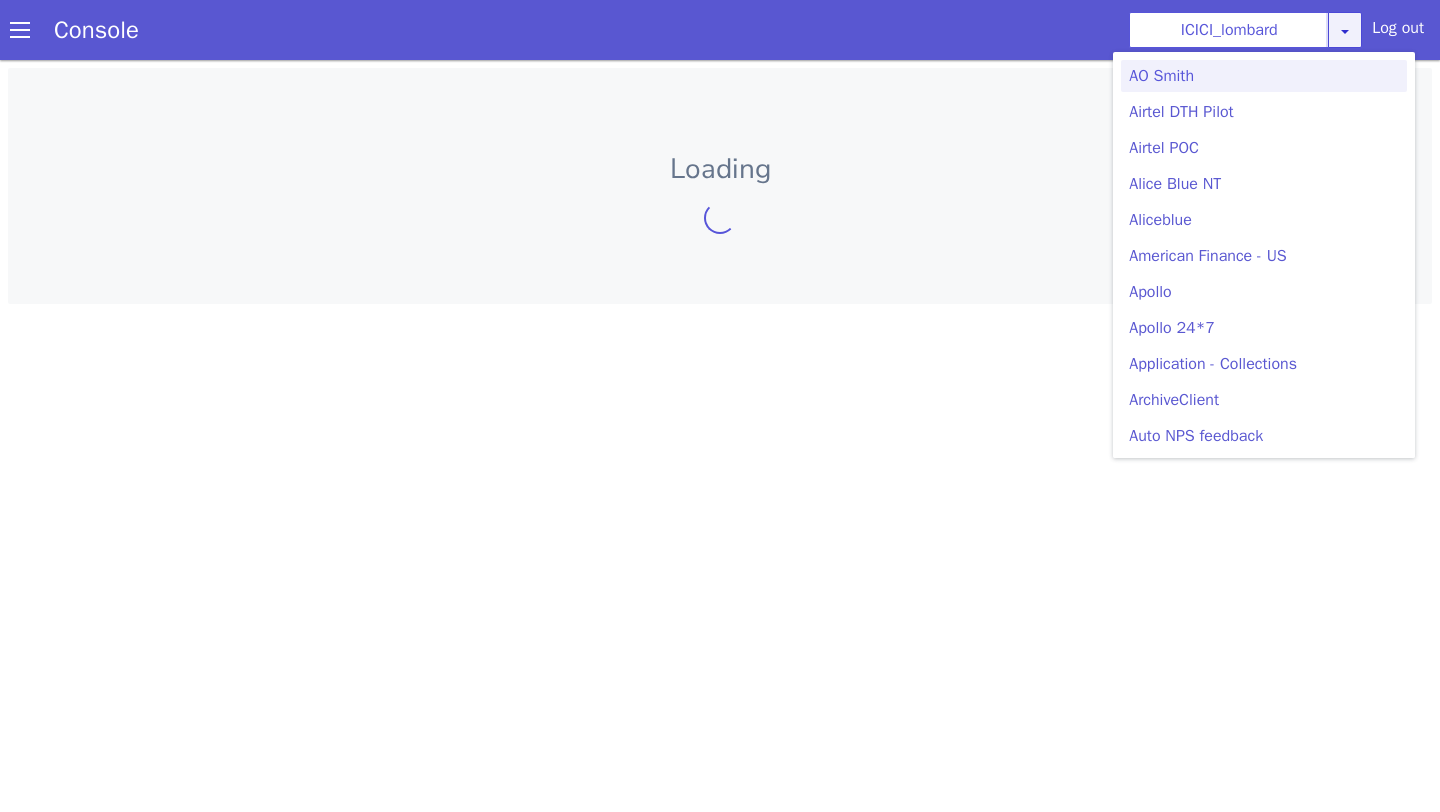 click at bounding box center (1345, 31) 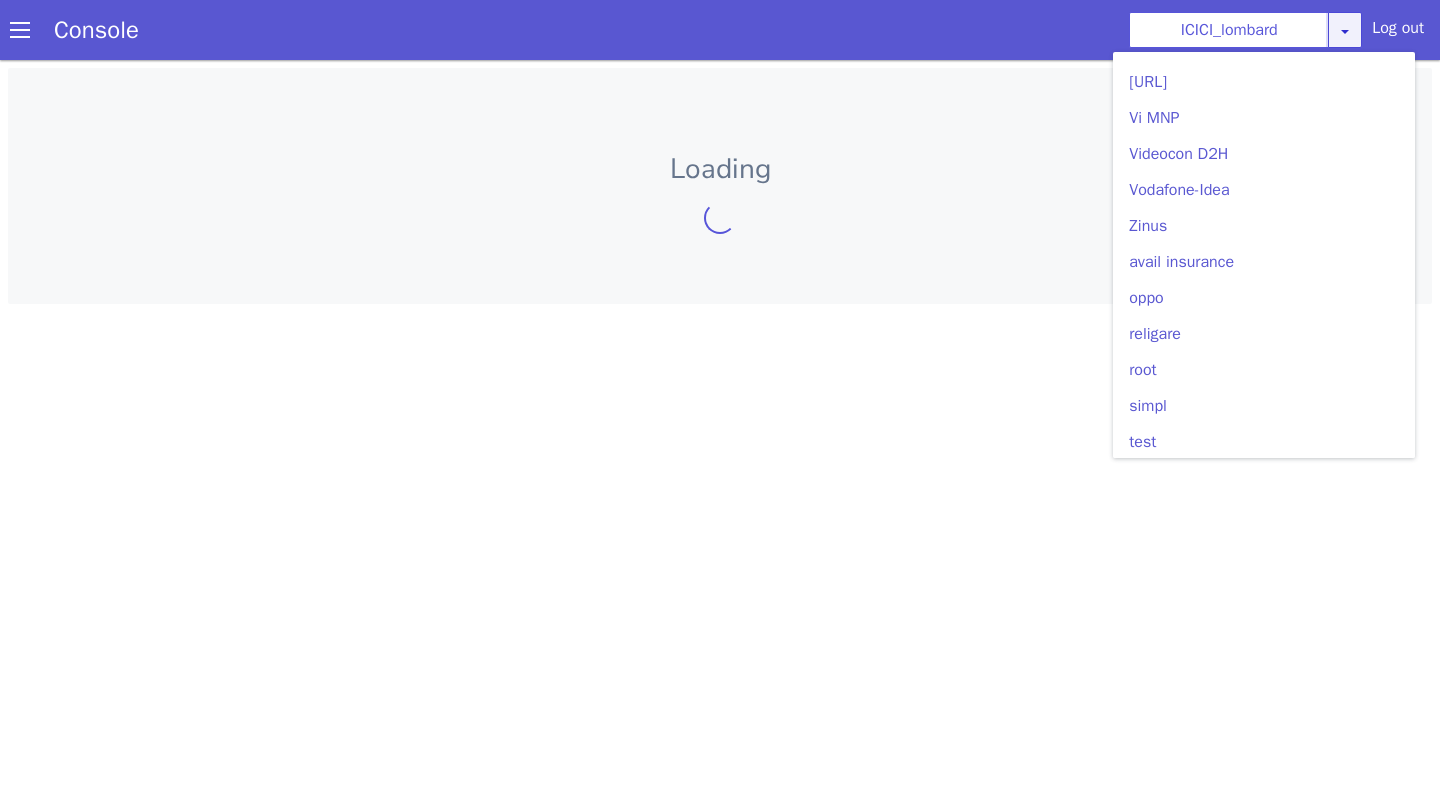 scroll, scrollTop: 5654, scrollLeft: 0, axis: vertical 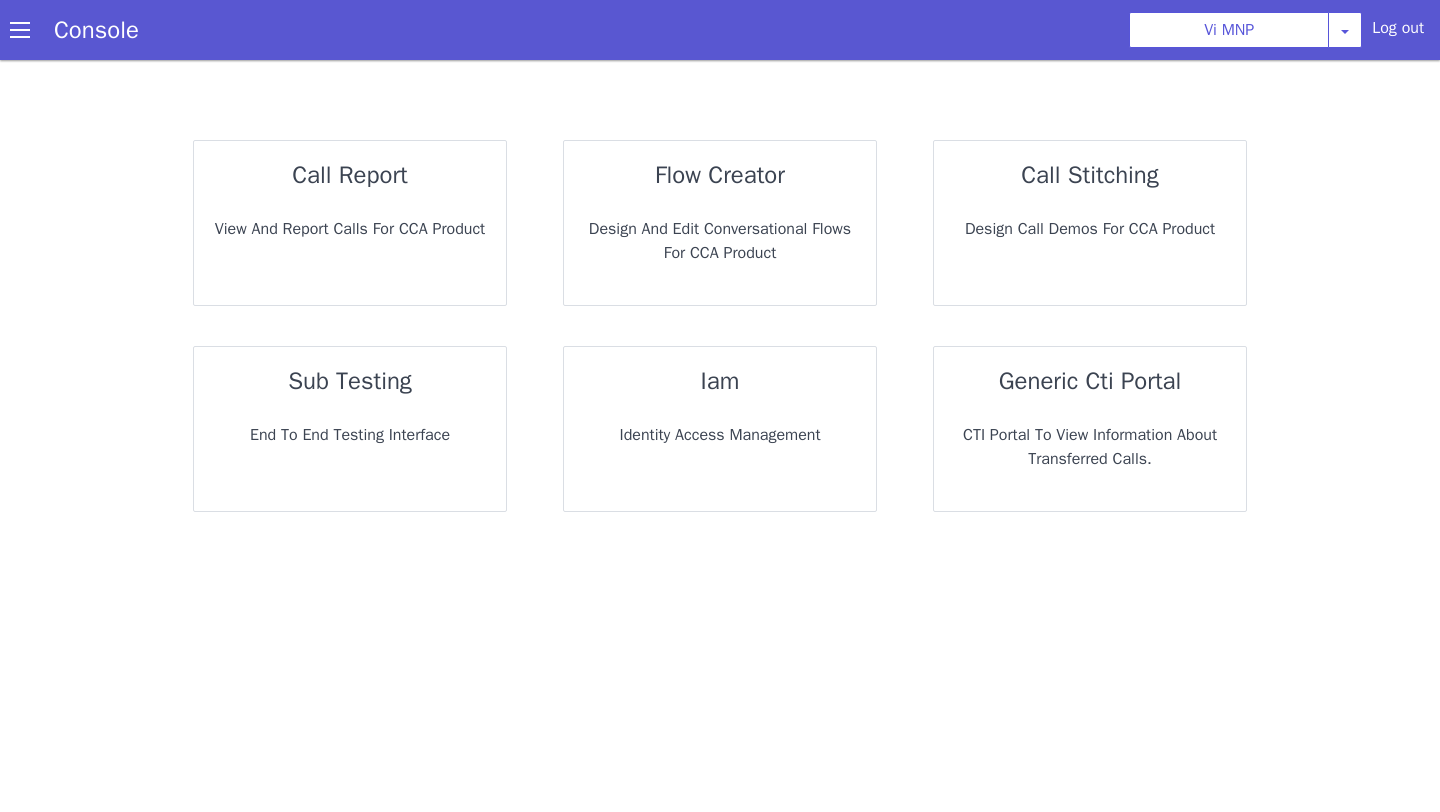 click on "call report View and report calls for CCA Product" at bounding box center (350, 223) 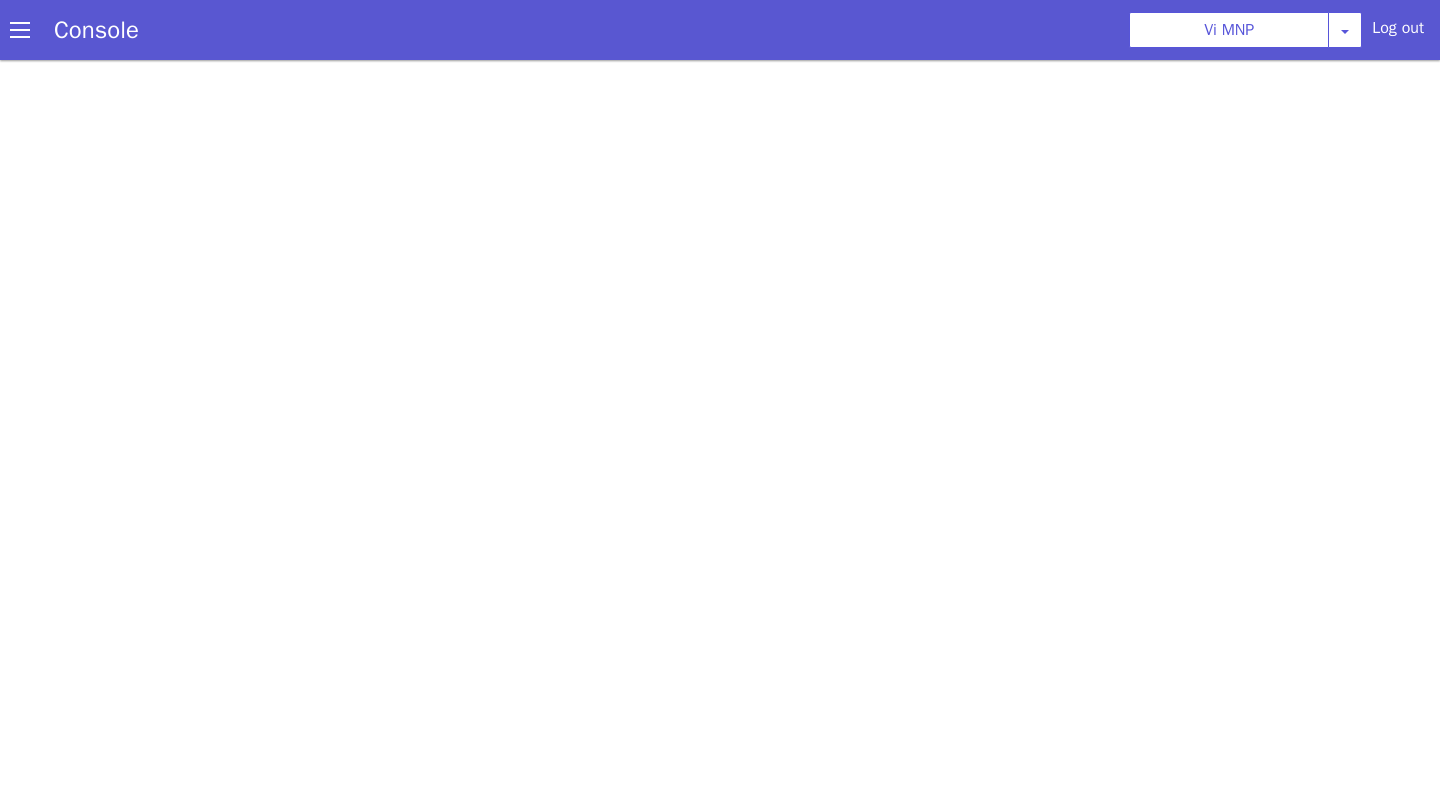 scroll, scrollTop: 0, scrollLeft: 0, axis: both 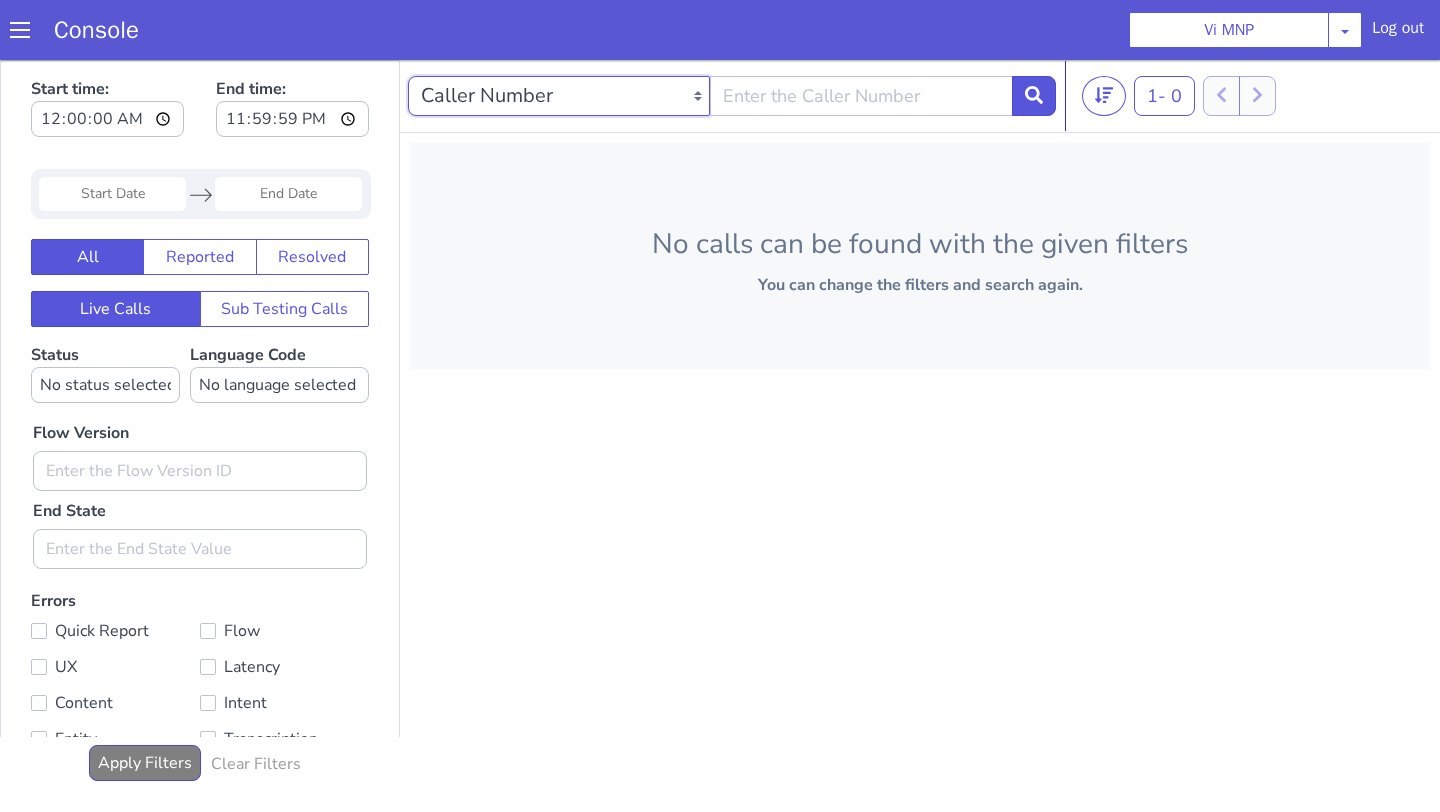 click on "Caller Number Call UUID Custom Parameter" at bounding box center (559, 96) 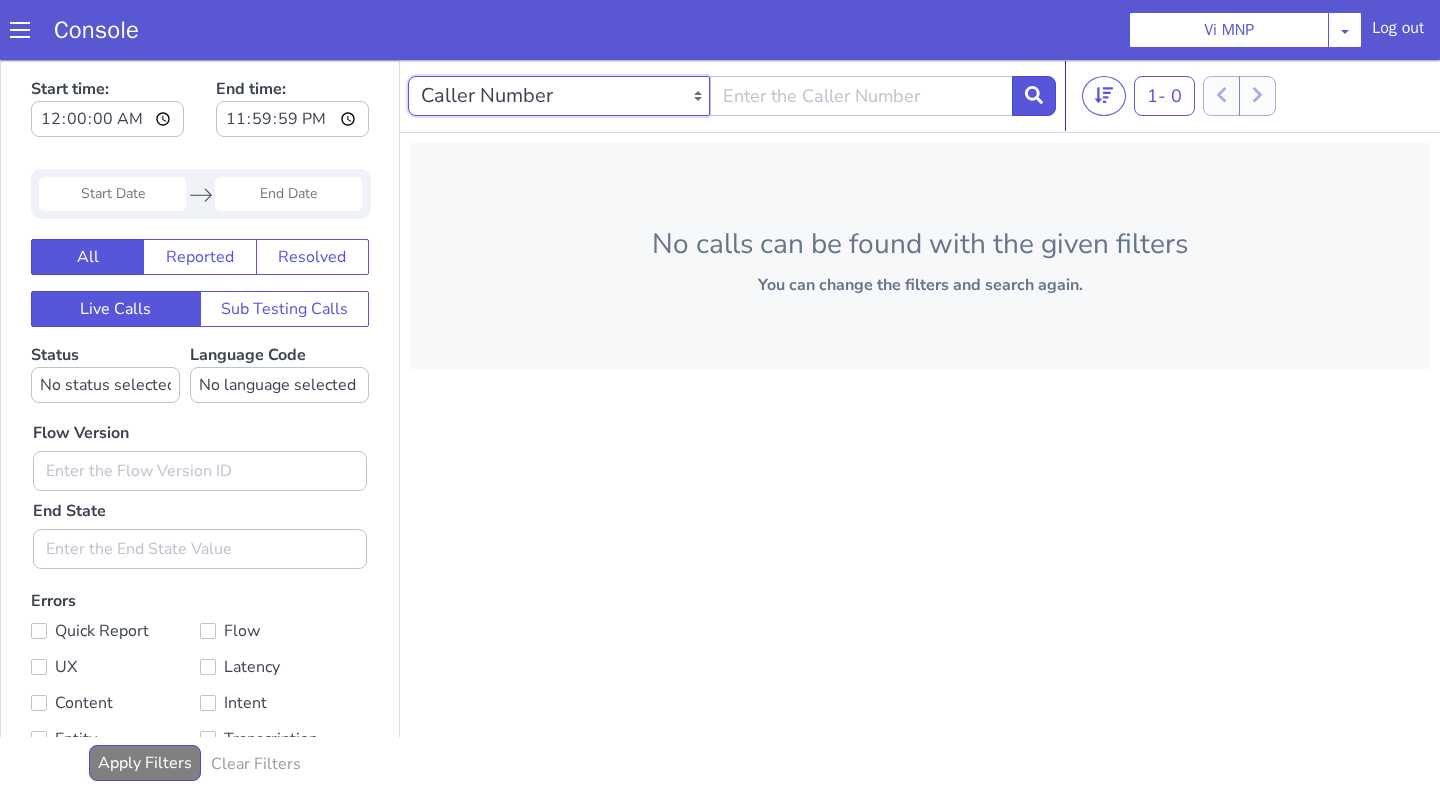 select on "callUUID" 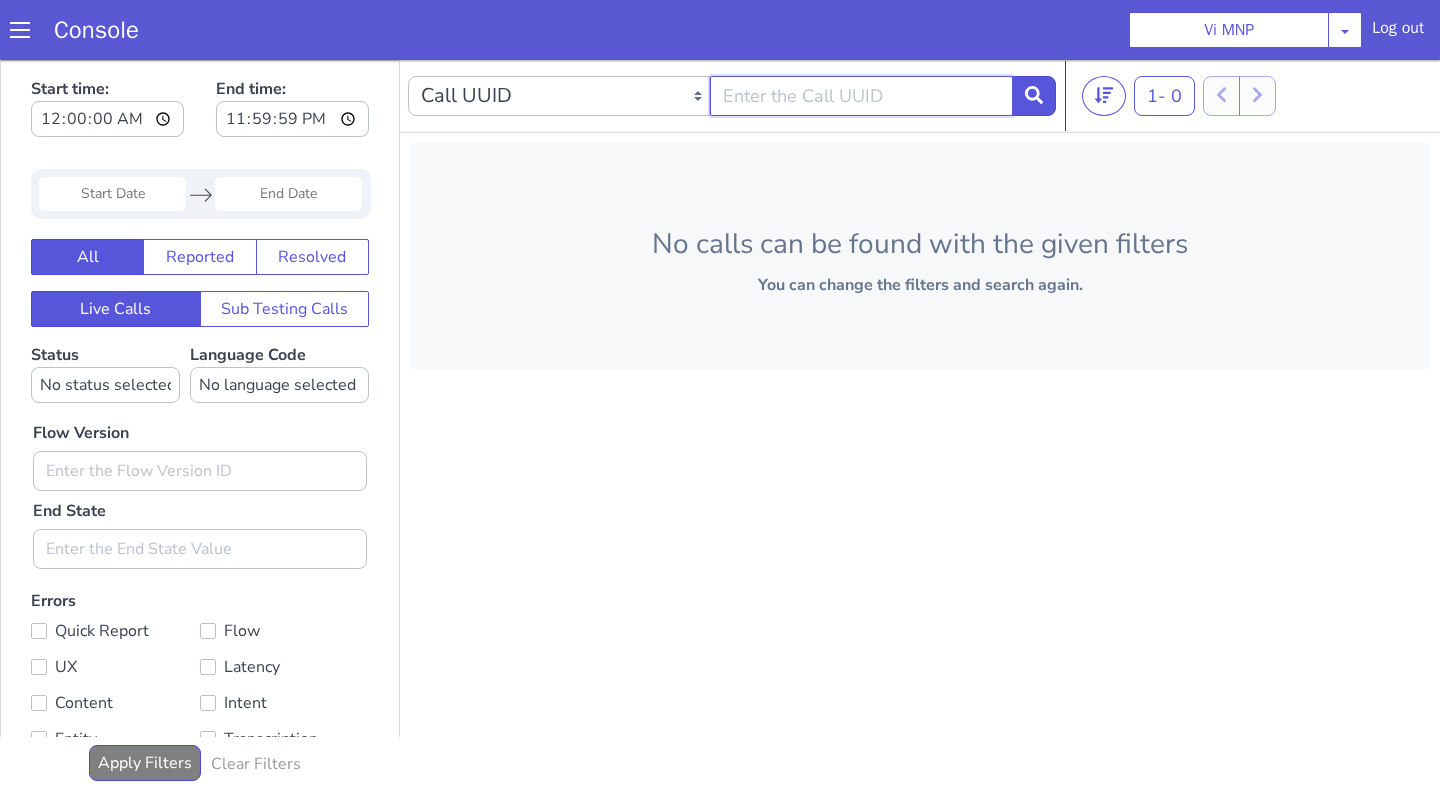 click at bounding box center (861, 96) 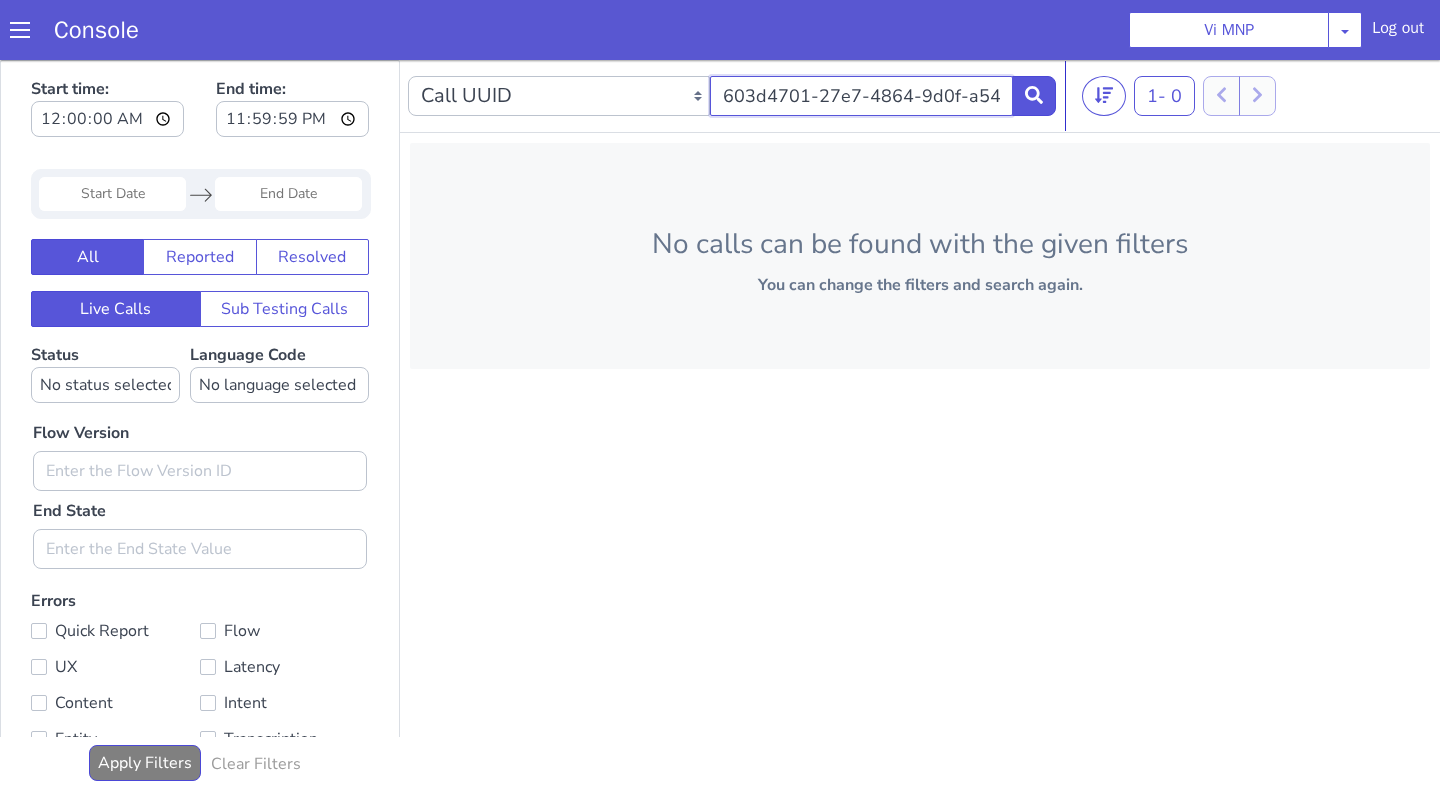 scroll, scrollTop: 0, scrollLeft: 87, axis: horizontal 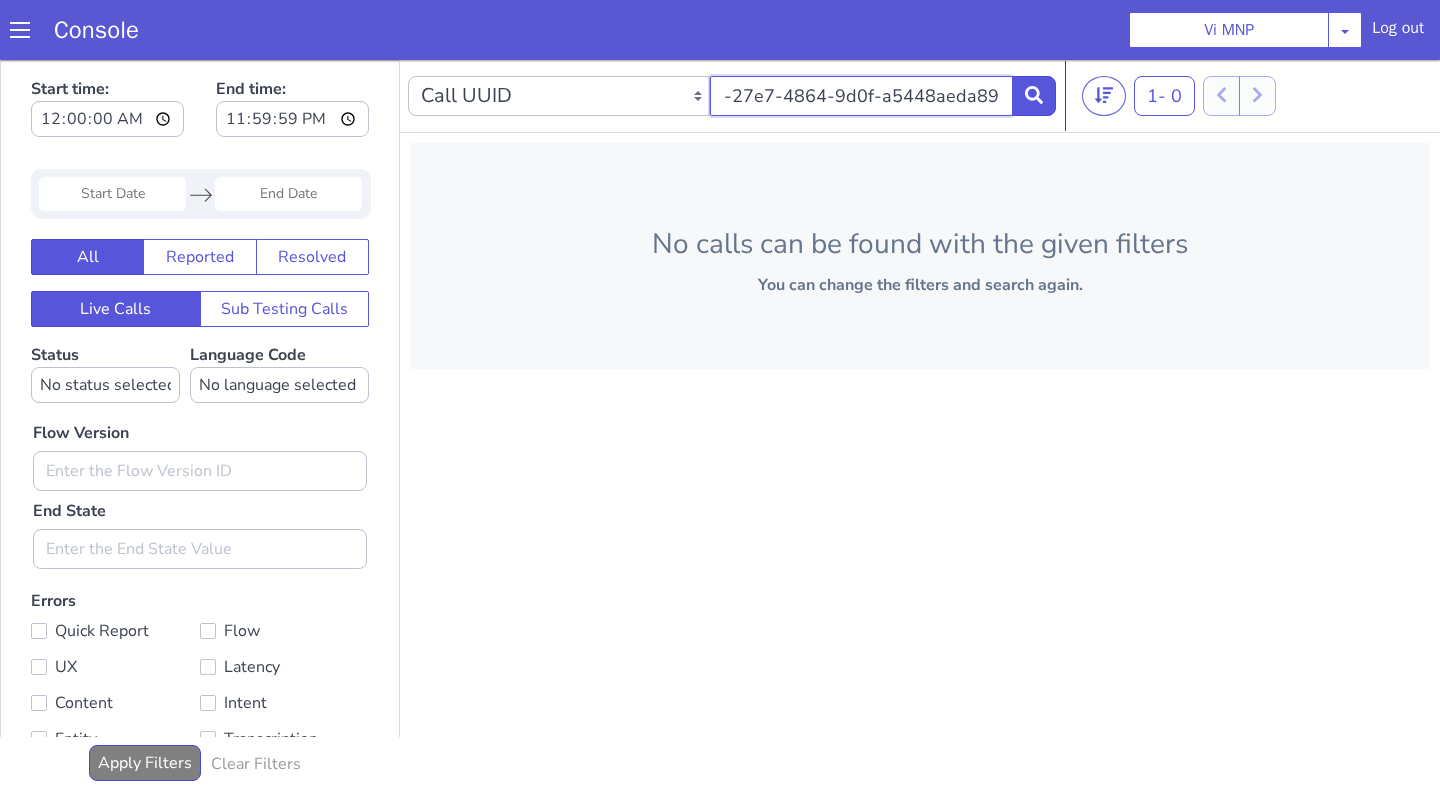 type on "603d4701-27e7-4864-9d0f-a5448aeda899" 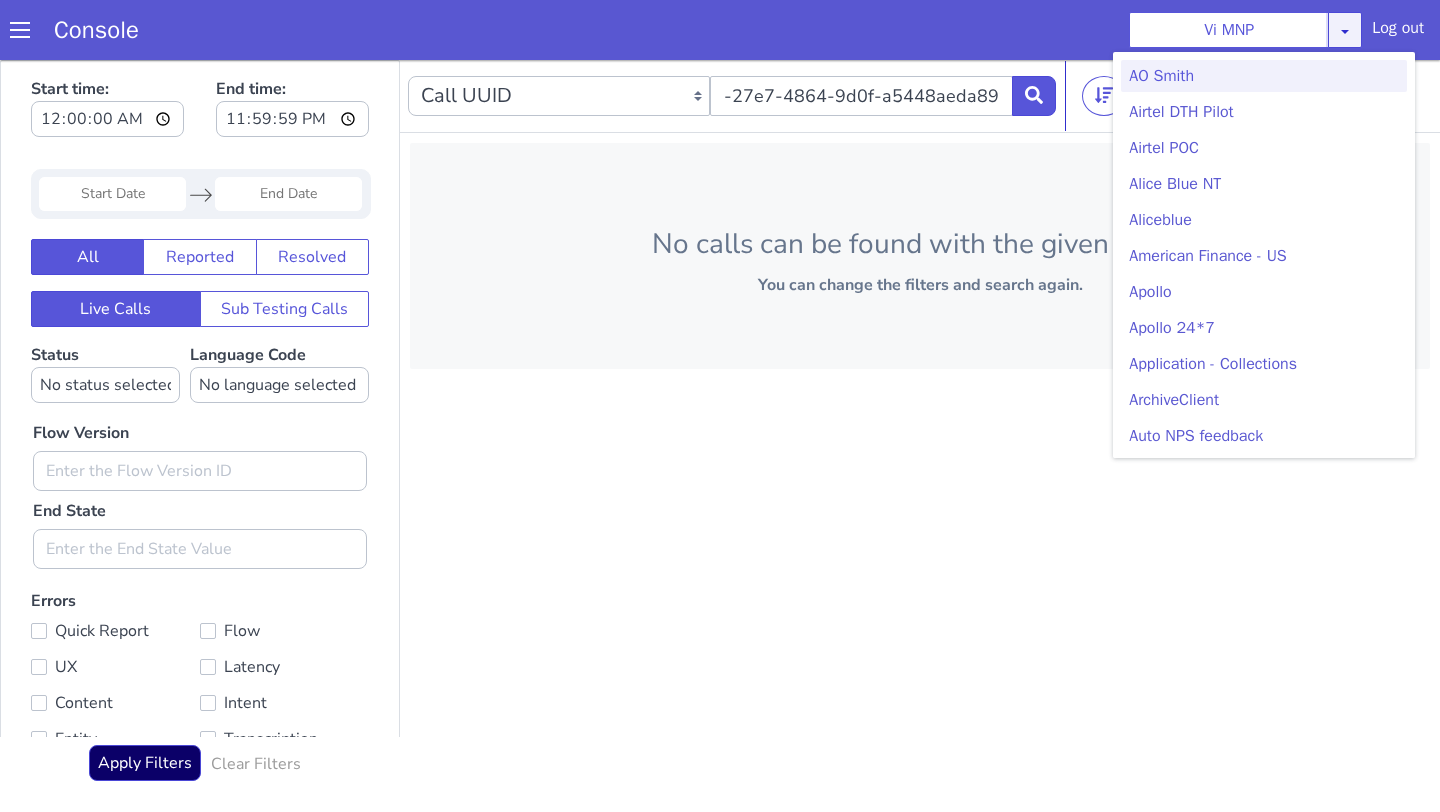 click at bounding box center [1345, 31] 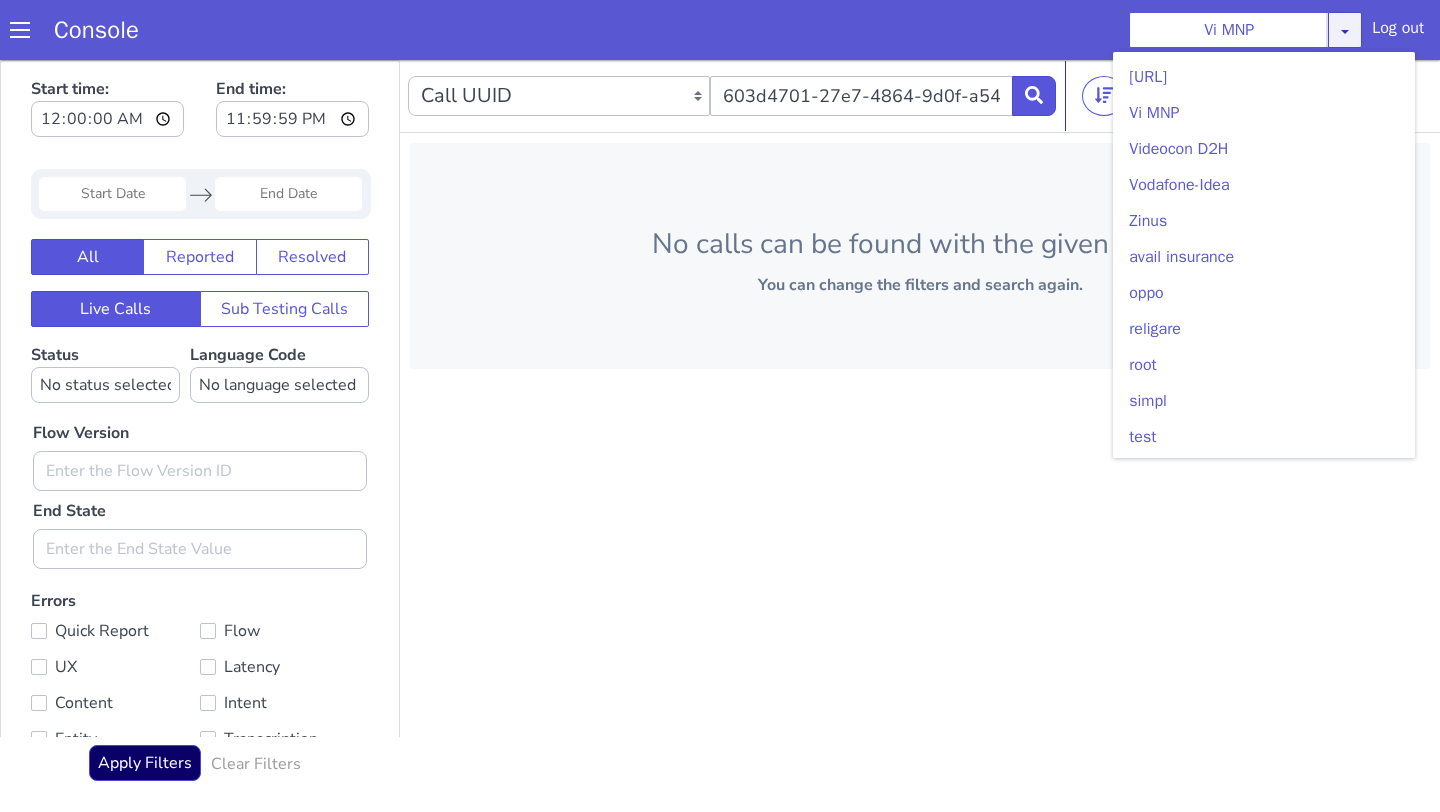 scroll, scrollTop: 5654, scrollLeft: 0, axis: vertical 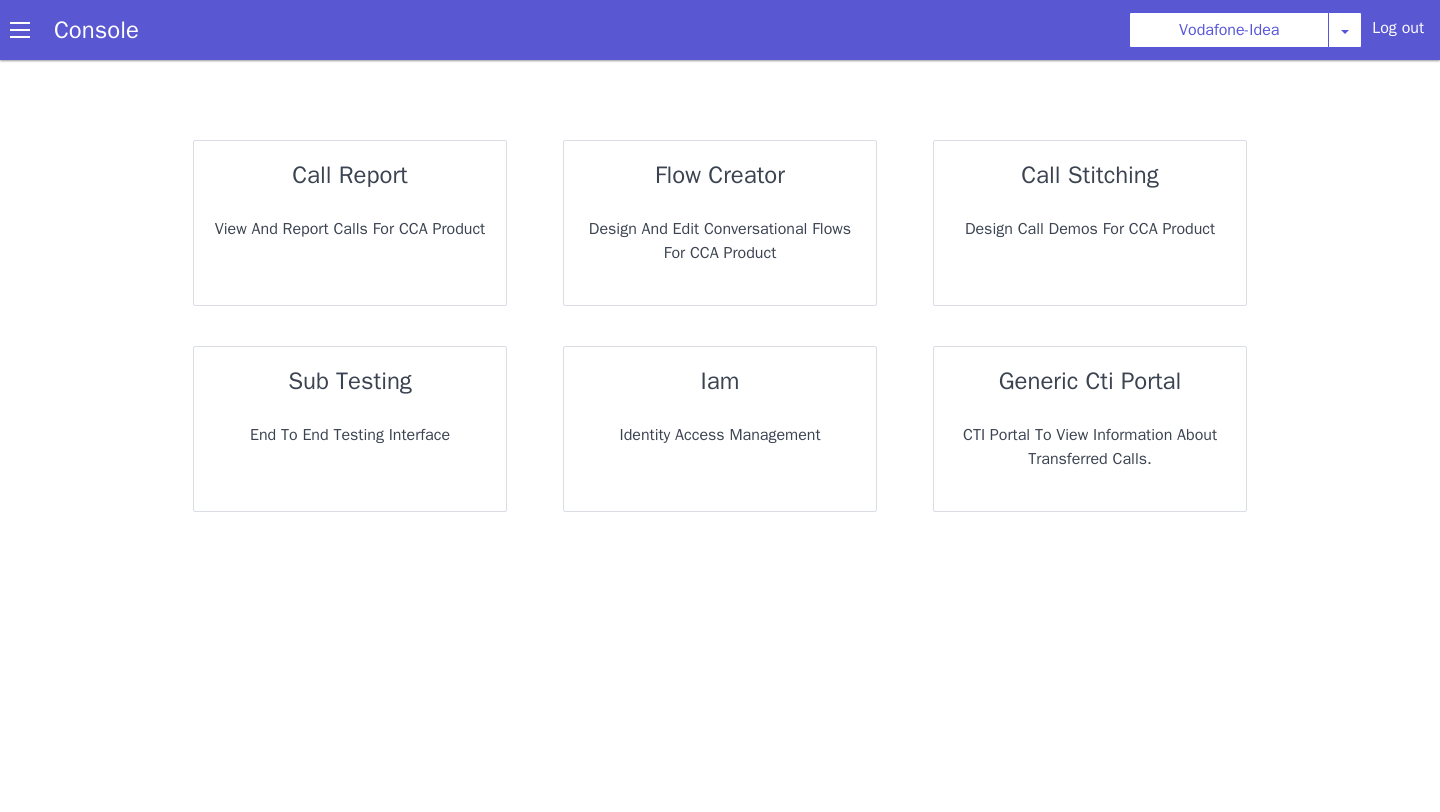 click on "call report View and report calls for CCA Product" at bounding box center (350, 223) 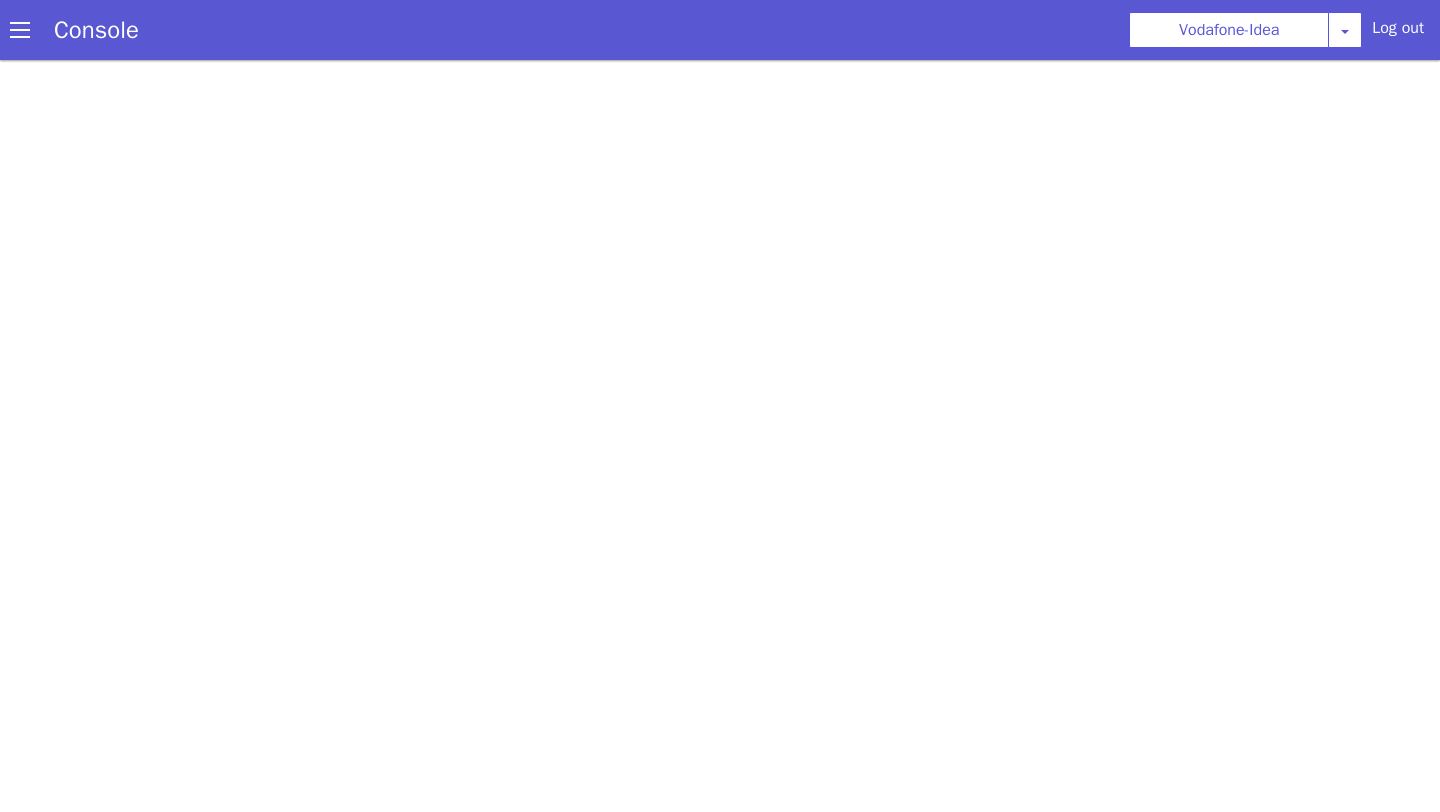 scroll, scrollTop: 0, scrollLeft: 0, axis: both 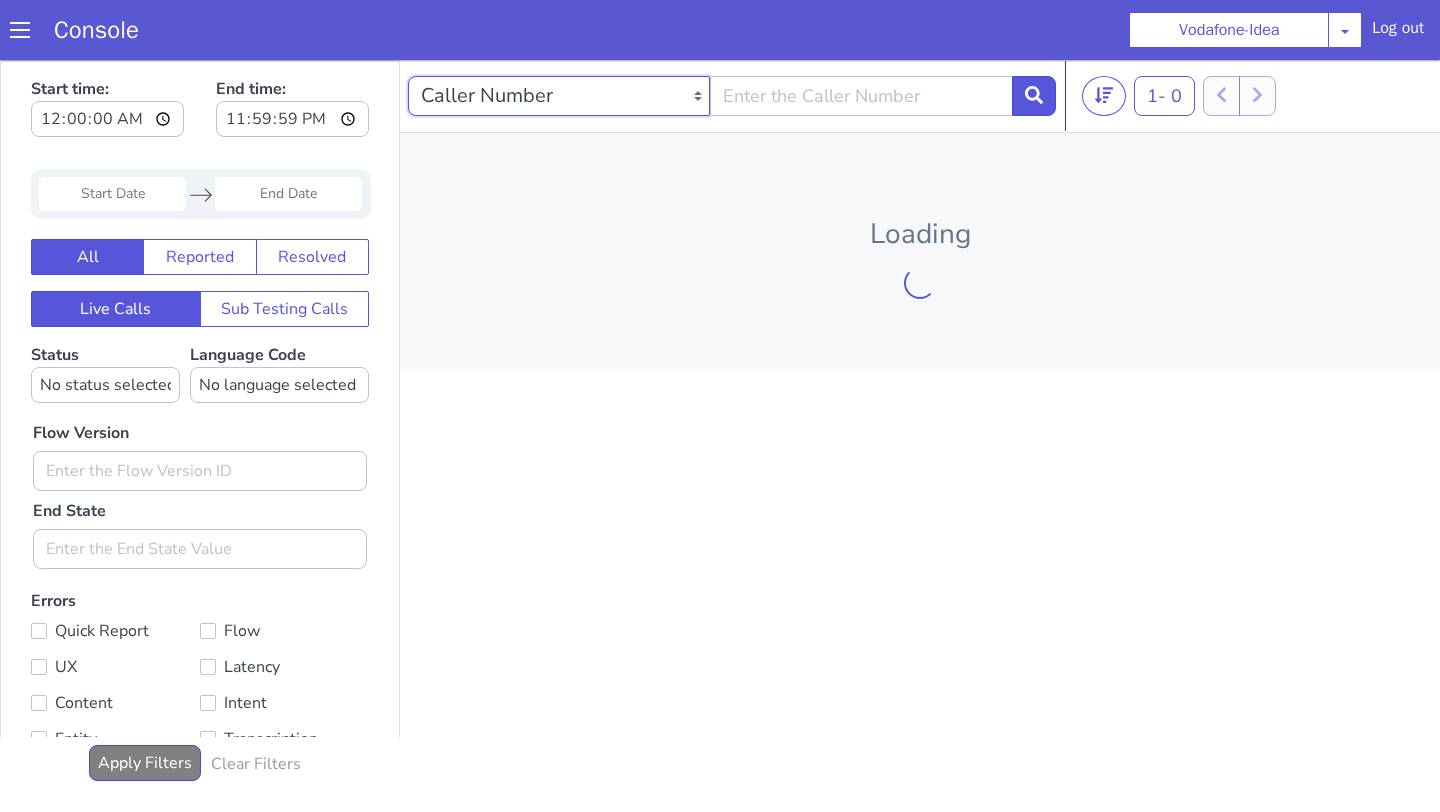 click on "Caller Number Call UUID Custom Parameter" at bounding box center (559, 96) 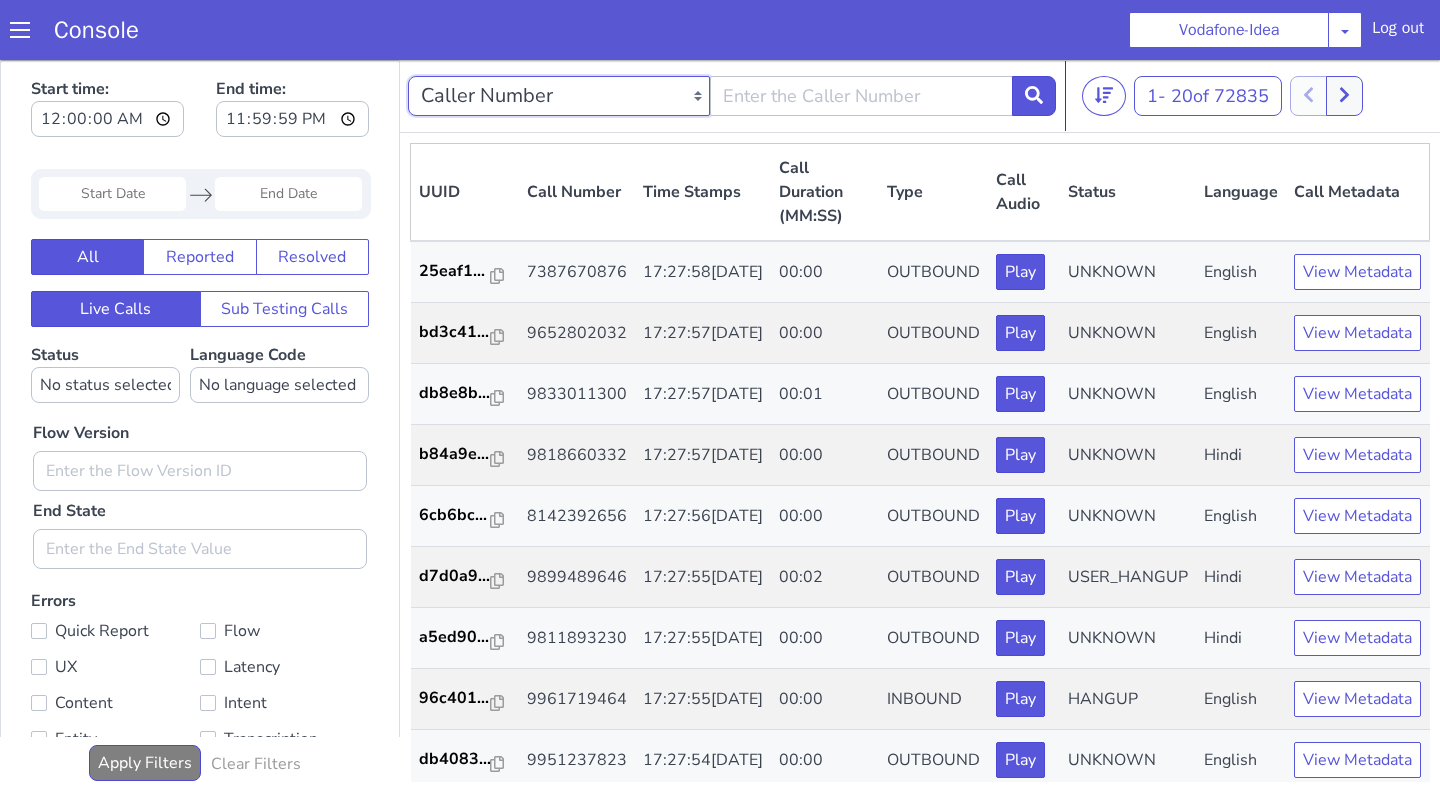 select on "callUUID" 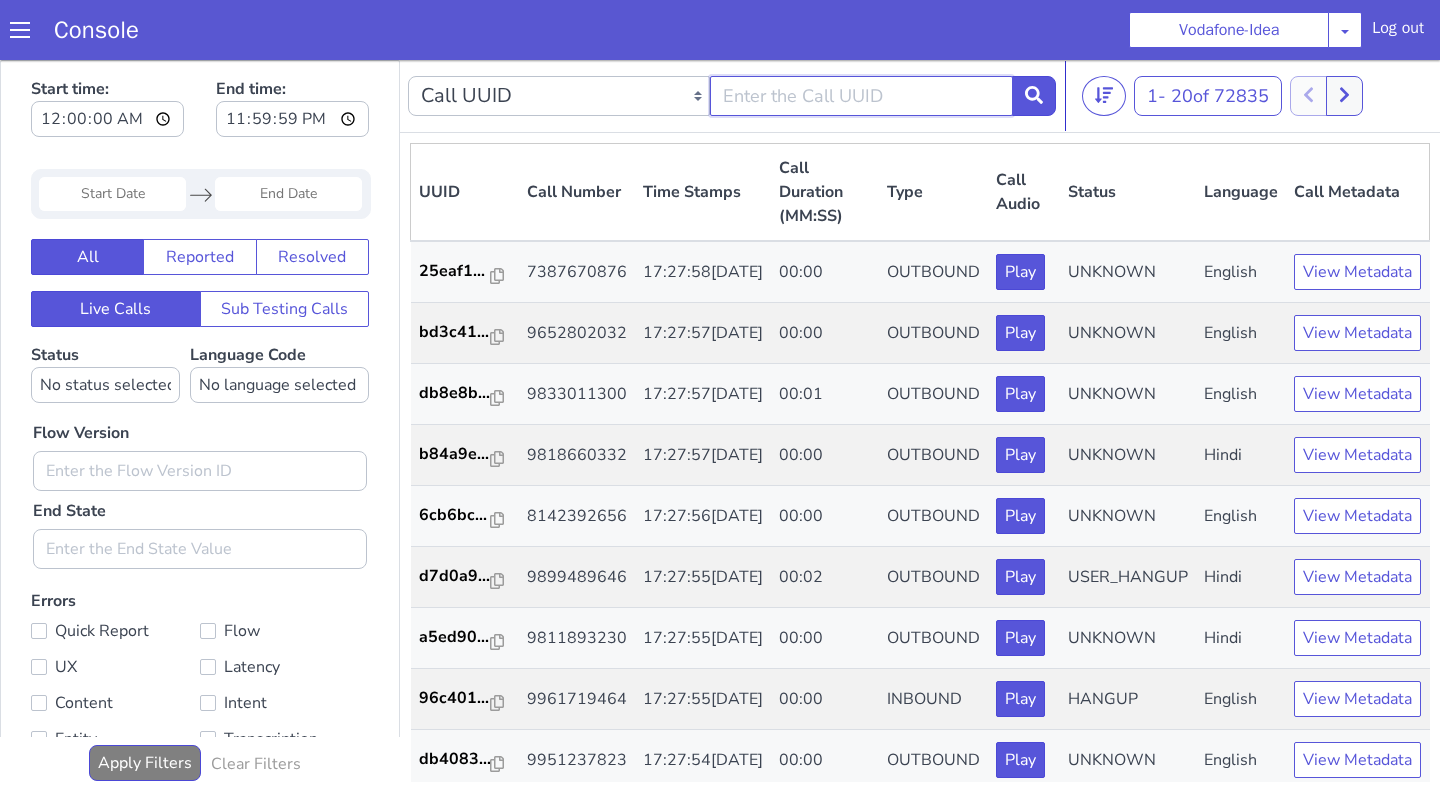 click at bounding box center [861, 96] 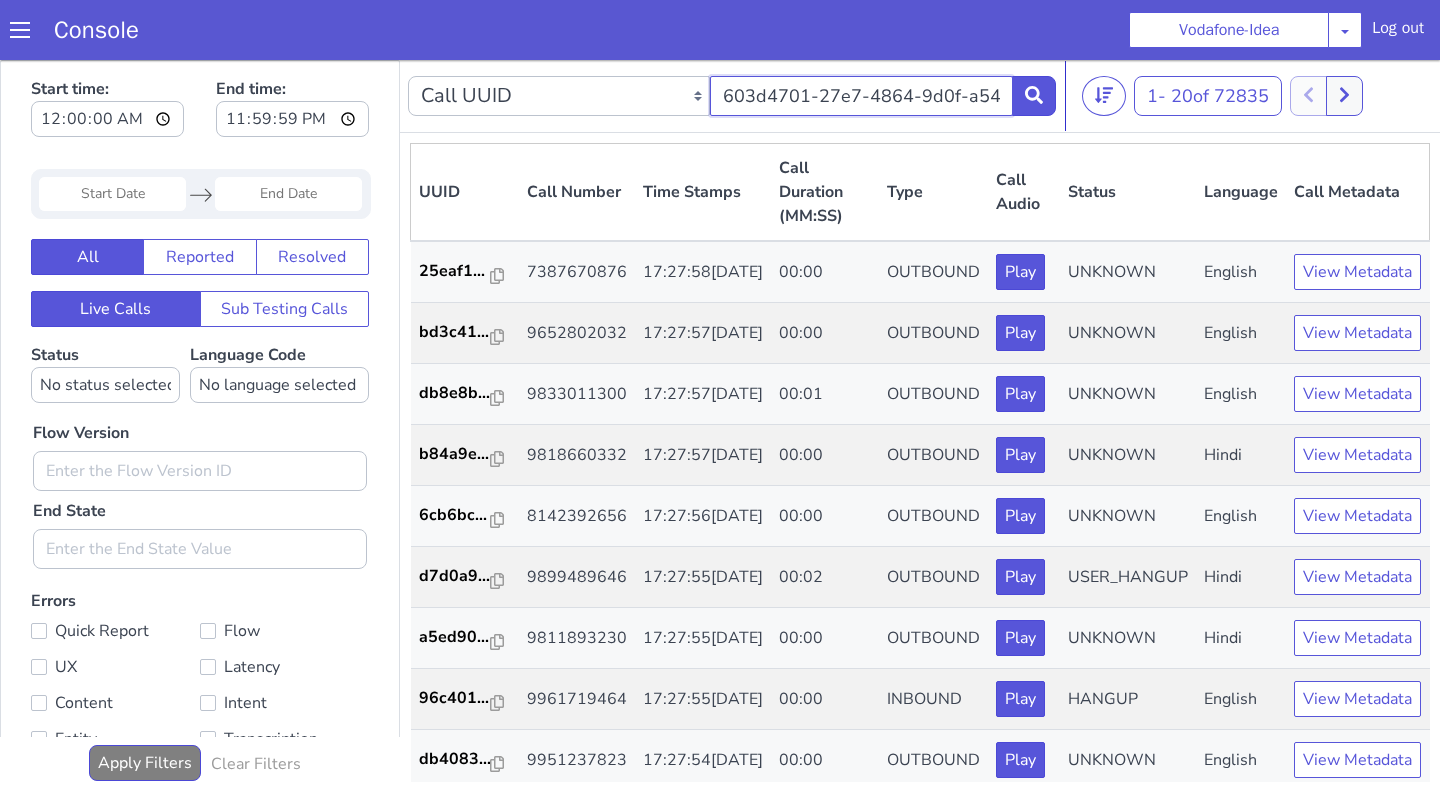 scroll, scrollTop: 0, scrollLeft: 87, axis: horizontal 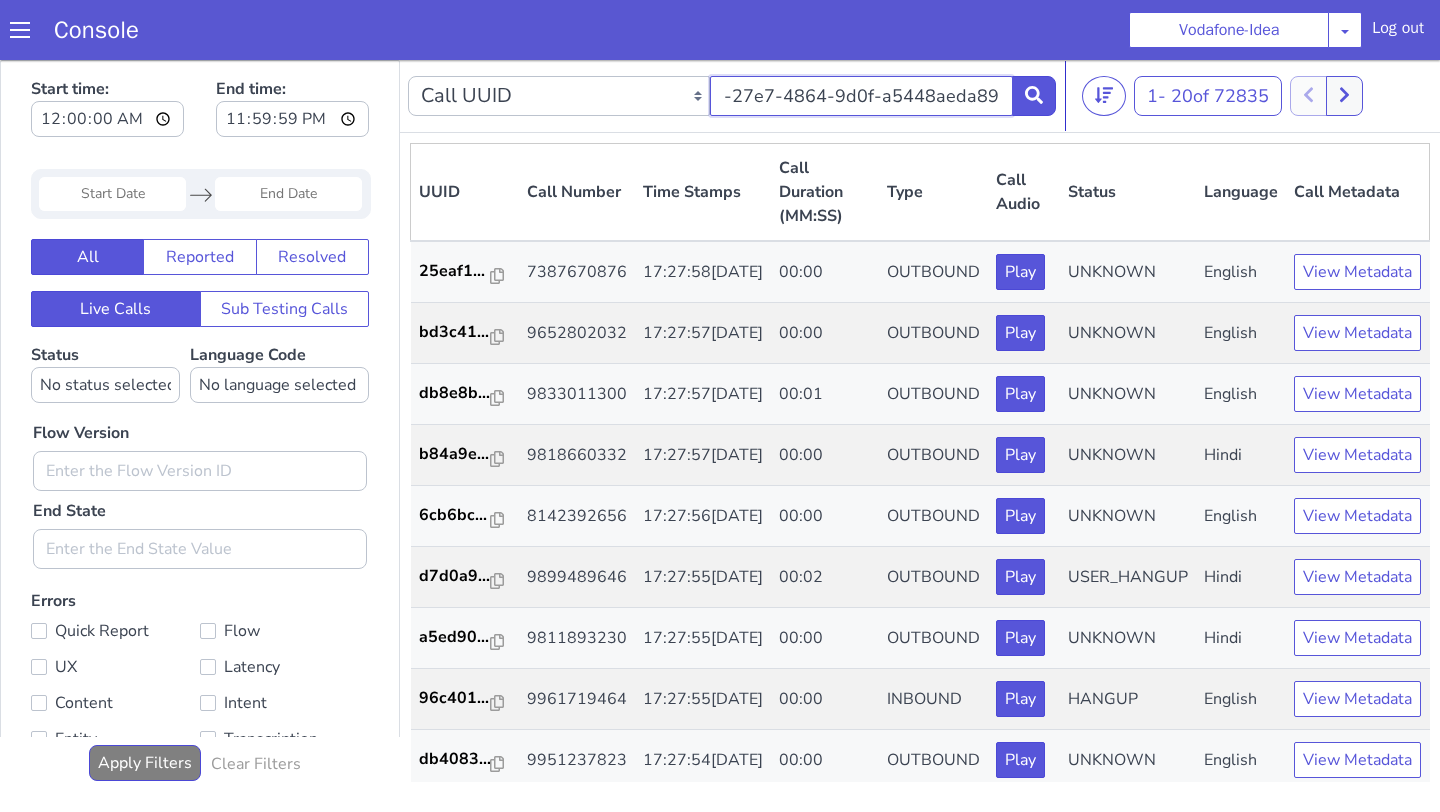 type on "603d4701-27e7-4864-9d0f-a5448aeda899" 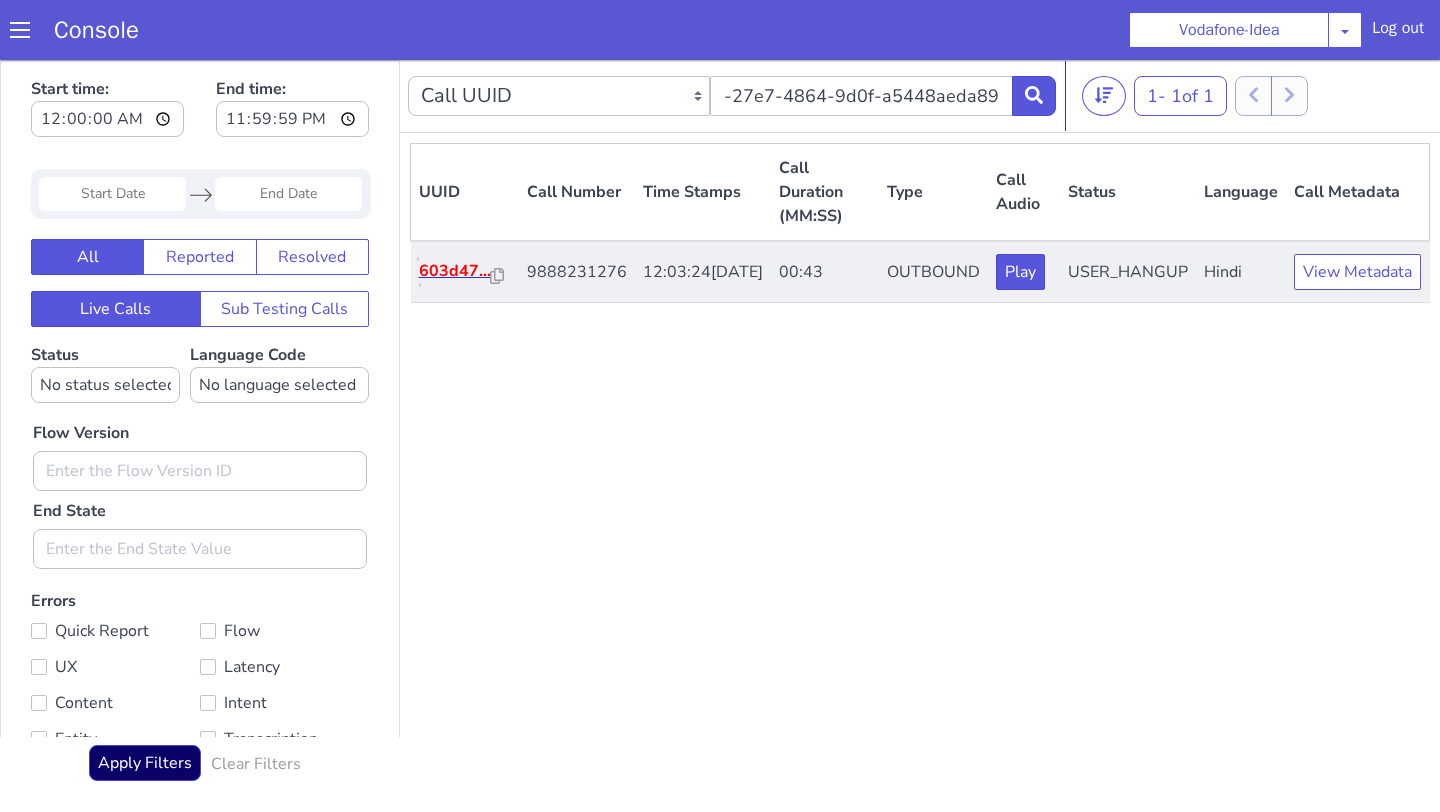 click on "603d47..." at bounding box center (455, 271) 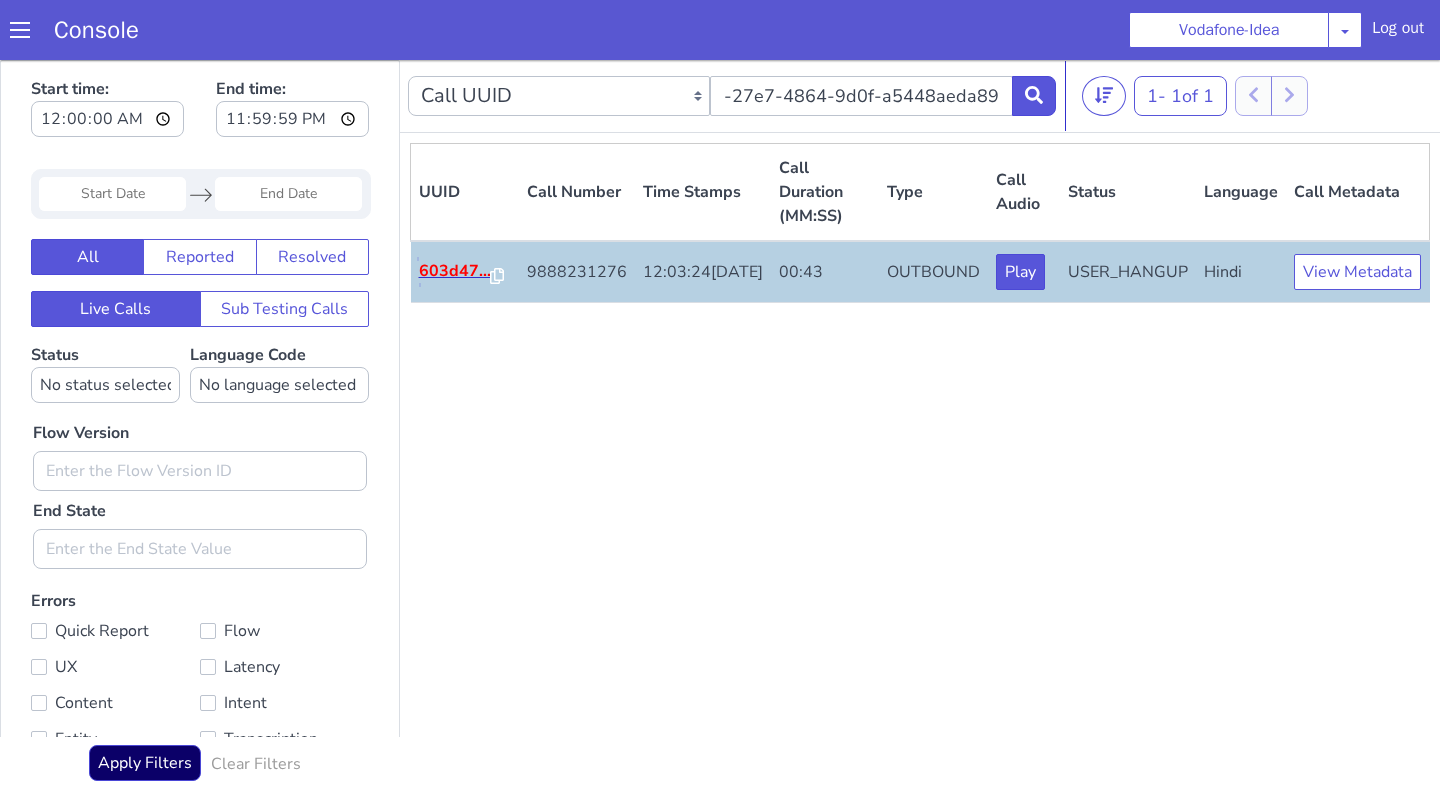 scroll, scrollTop: 0, scrollLeft: 0, axis: both 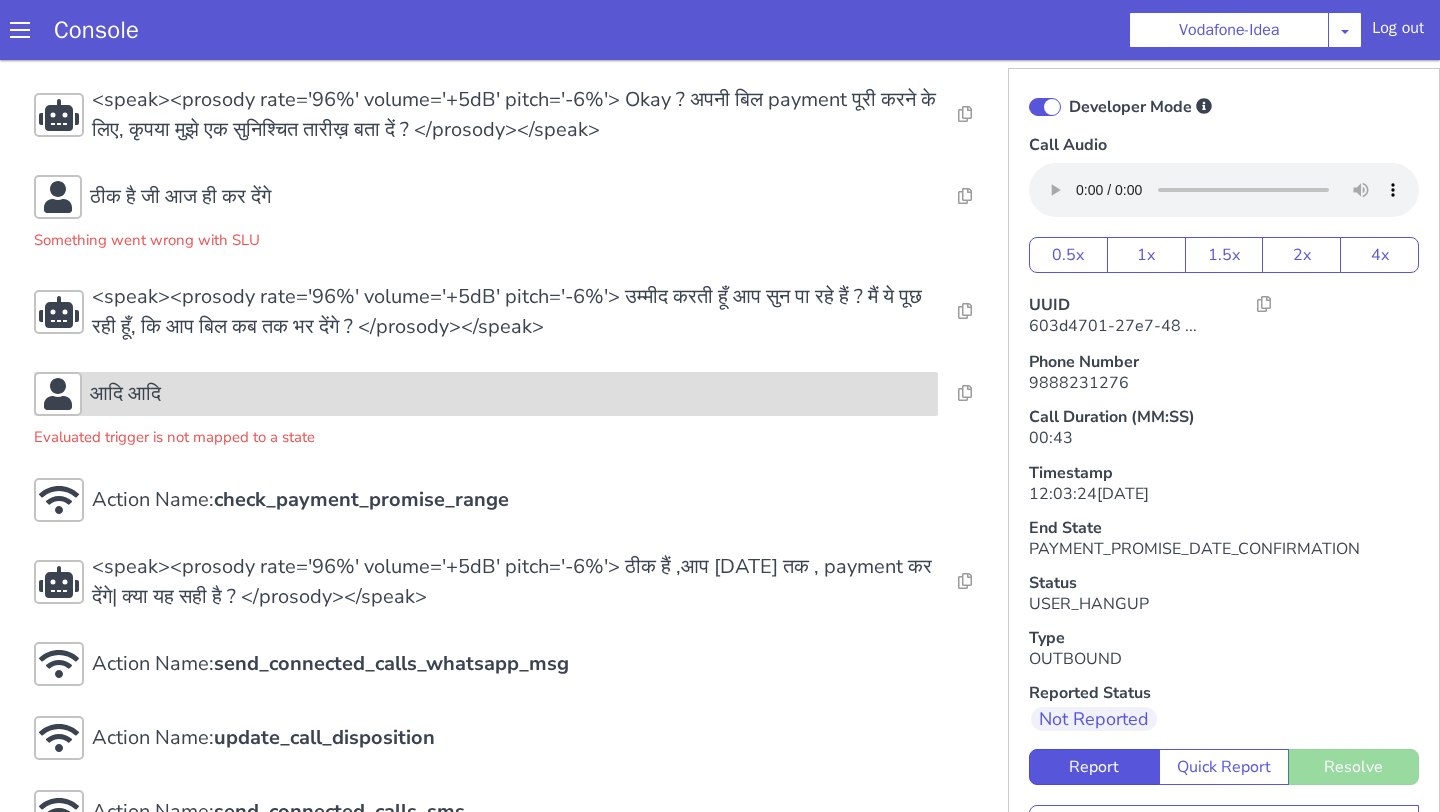 click on "आदि आदि" at bounding box center [510, 394] 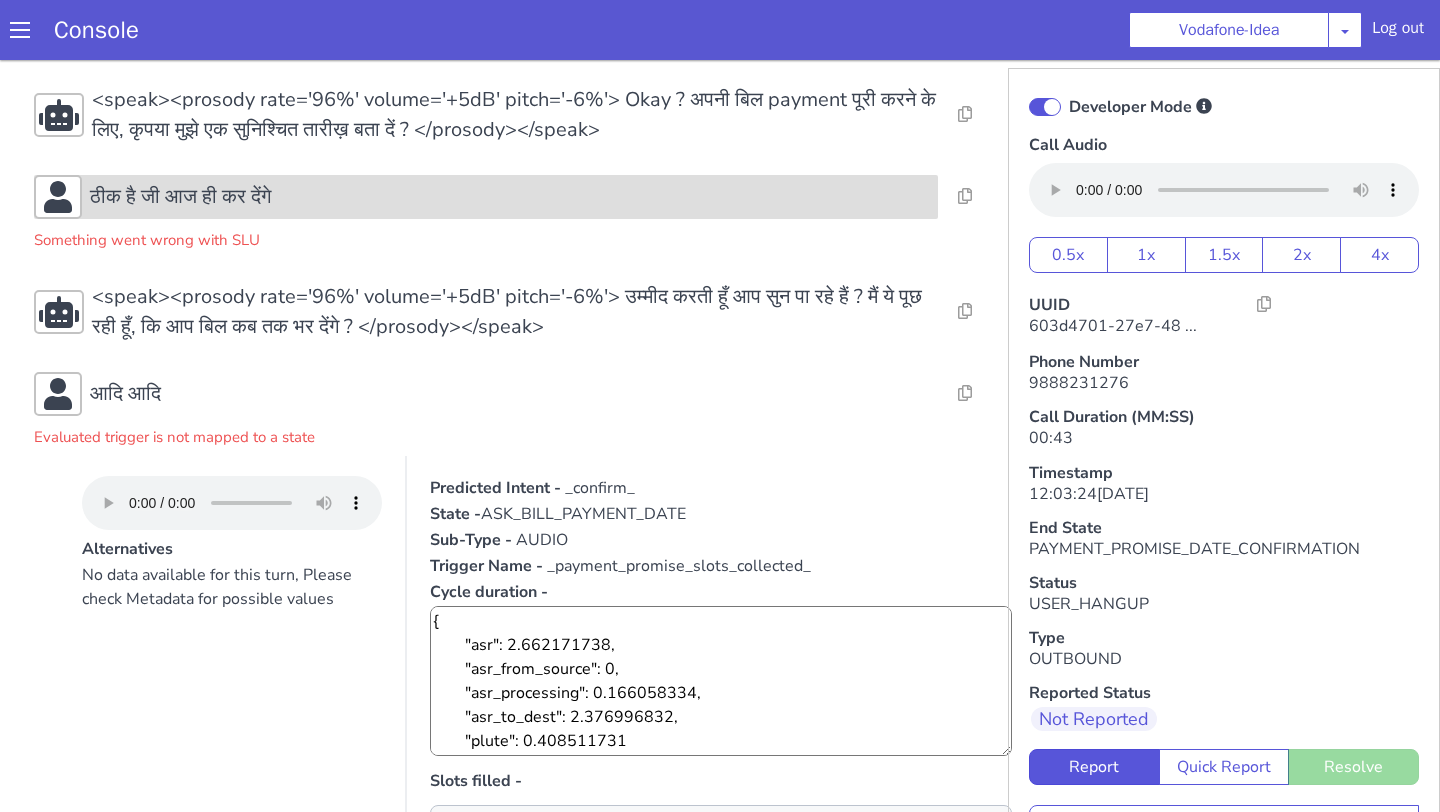 click on "ठीक है जी आज ही कर देंगे" at bounding box center [510, 197] 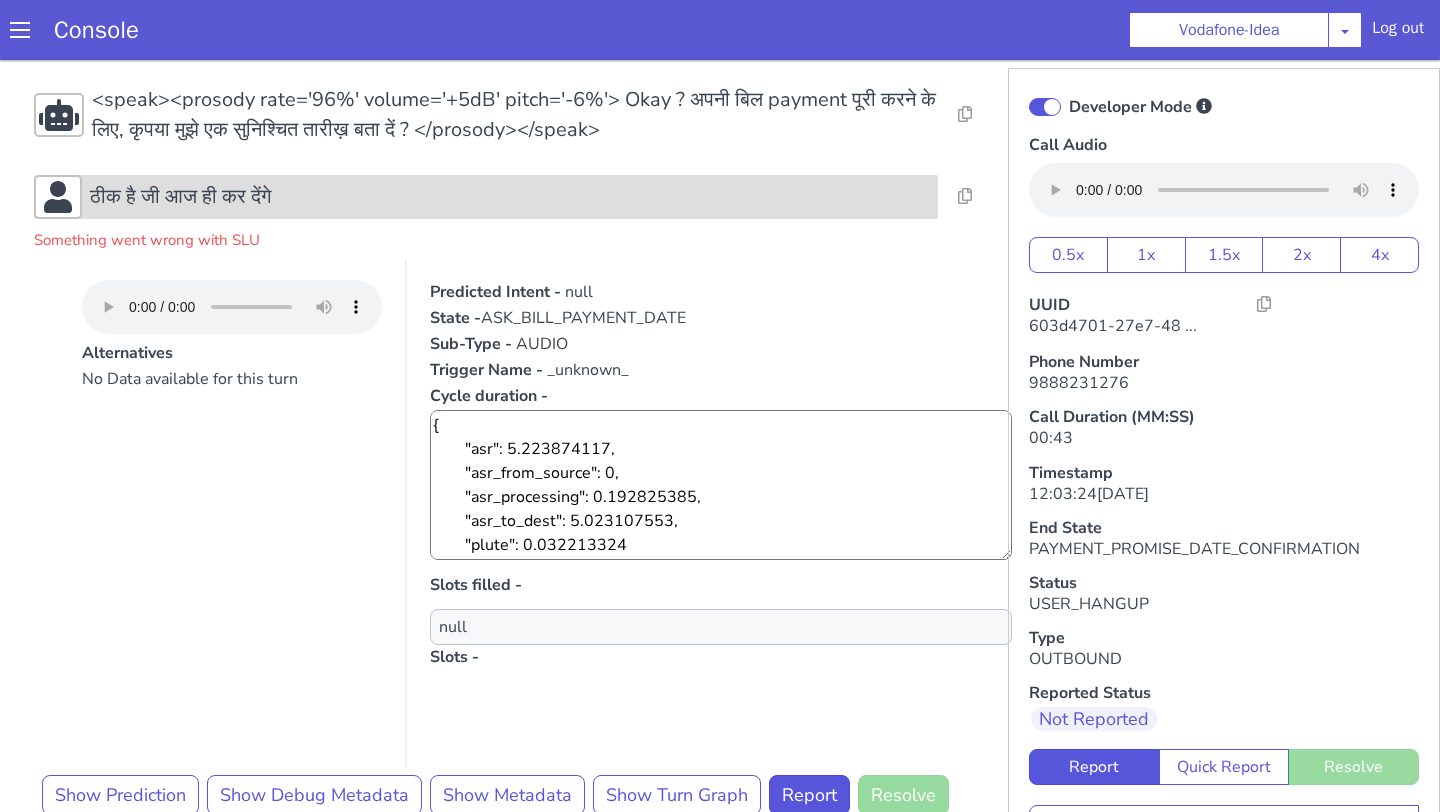 click on "ठीक है जी आज ही कर देंगे" at bounding box center [510, 197] 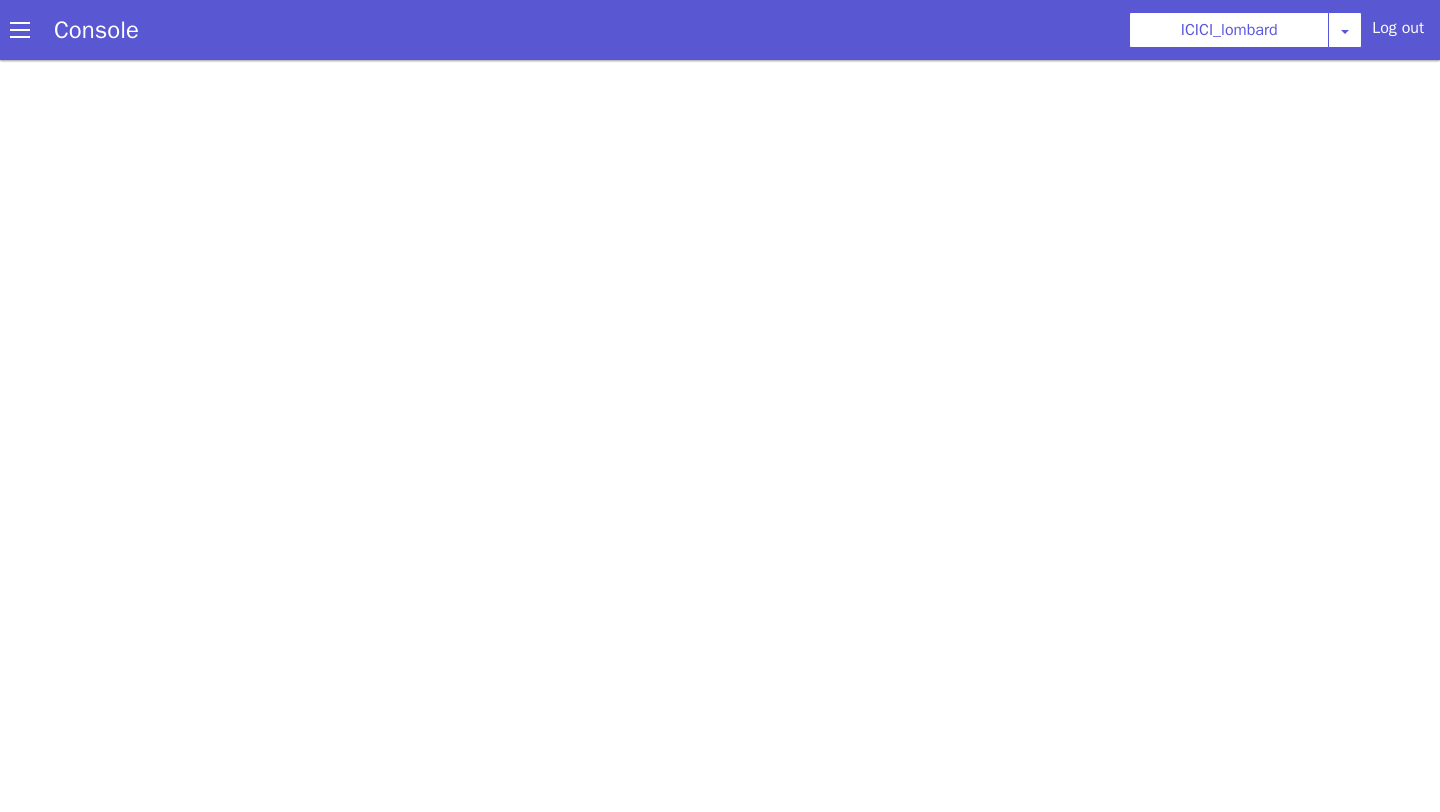 click on "ICICI_lombard [PERSON_NAME] Airtel DTH Pilot Airtel POC [PERSON_NAME] Blue NT Aliceblue American Finance - US Apollo Apollo 24*7 Application - Collections ArchiveClient Auto NPS feedback Avaya Devconnect Axis Axis AMC Axis Outbound BAGIC BALIC BALIC Old 2 Bajaj Autofinance Bajaj Fin Banking Demo Barbeque Nation Buy Now Pay Later Cars24 Cashe Central Bank of [GEOGRAPHIC_DATA] [PERSON_NAME] Cholamandalam Finance Consumer Durables Coverfox Covid19 Helpline Credgenics CreditMate DPDzero DUMMY Data collection Demo - Collections Dish TV E2E_VB_PAMS_India ERCM Emeritus Eureka Forbes - LQ FFAM360 - US Familiarity Farming_Axis Finaccel Flipkart Flow Templates Fusion Microfinance Giorgos_TestBot Great Learning Grievance Bot HDB Finance HDFC HDFC Ergo HDFC Freedom CC HDFC Life Demo HDFC Securities Hathway Internet Hathway V2 Home Credit IBM IBM Banking Demo ICICI ICICI Bank Outbound ICICI Lombard Persistency ICICI Prudential ICICI securities ICICI_lombard IDFC - Test IDFC First Bank IFFCO Tokio Insurance Iffco [GEOGRAPHIC_DATA] Indiamart Indigo [PERSON_NAME]" at bounding box center [1245, 30] 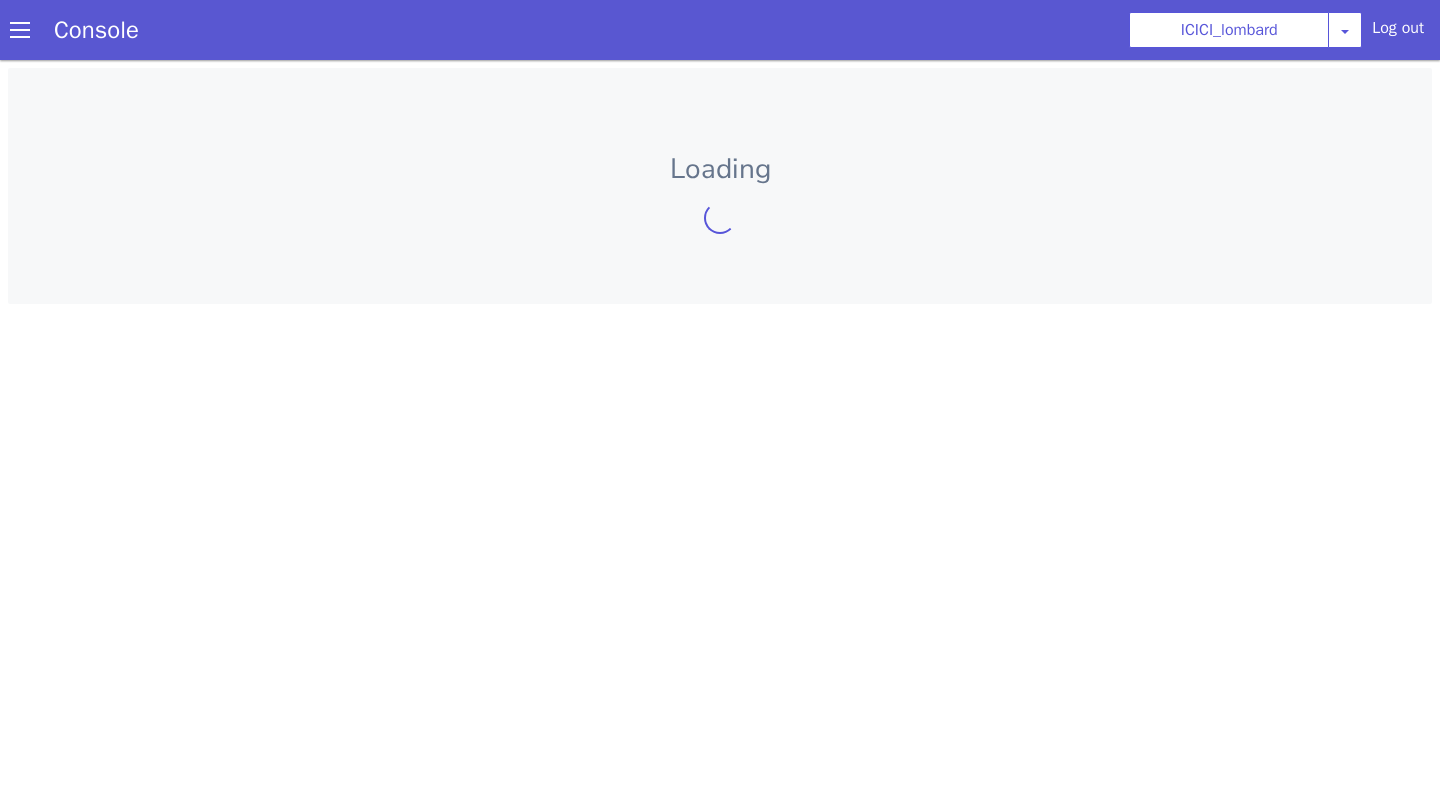 scroll, scrollTop: 0, scrollLeft: 0, axis: both 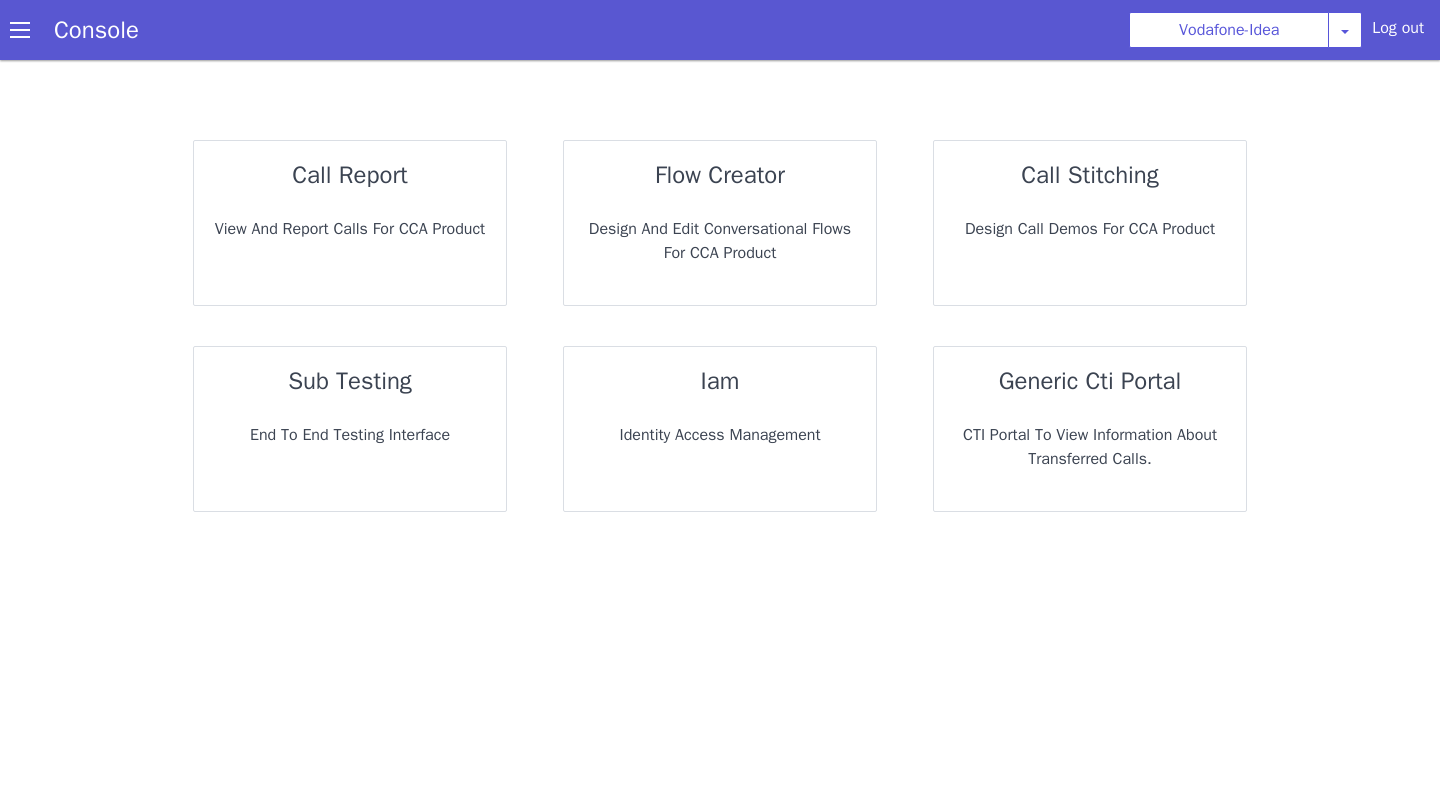 click on "call report View and report calls for CCA Product" at bounding box center [350, 223] 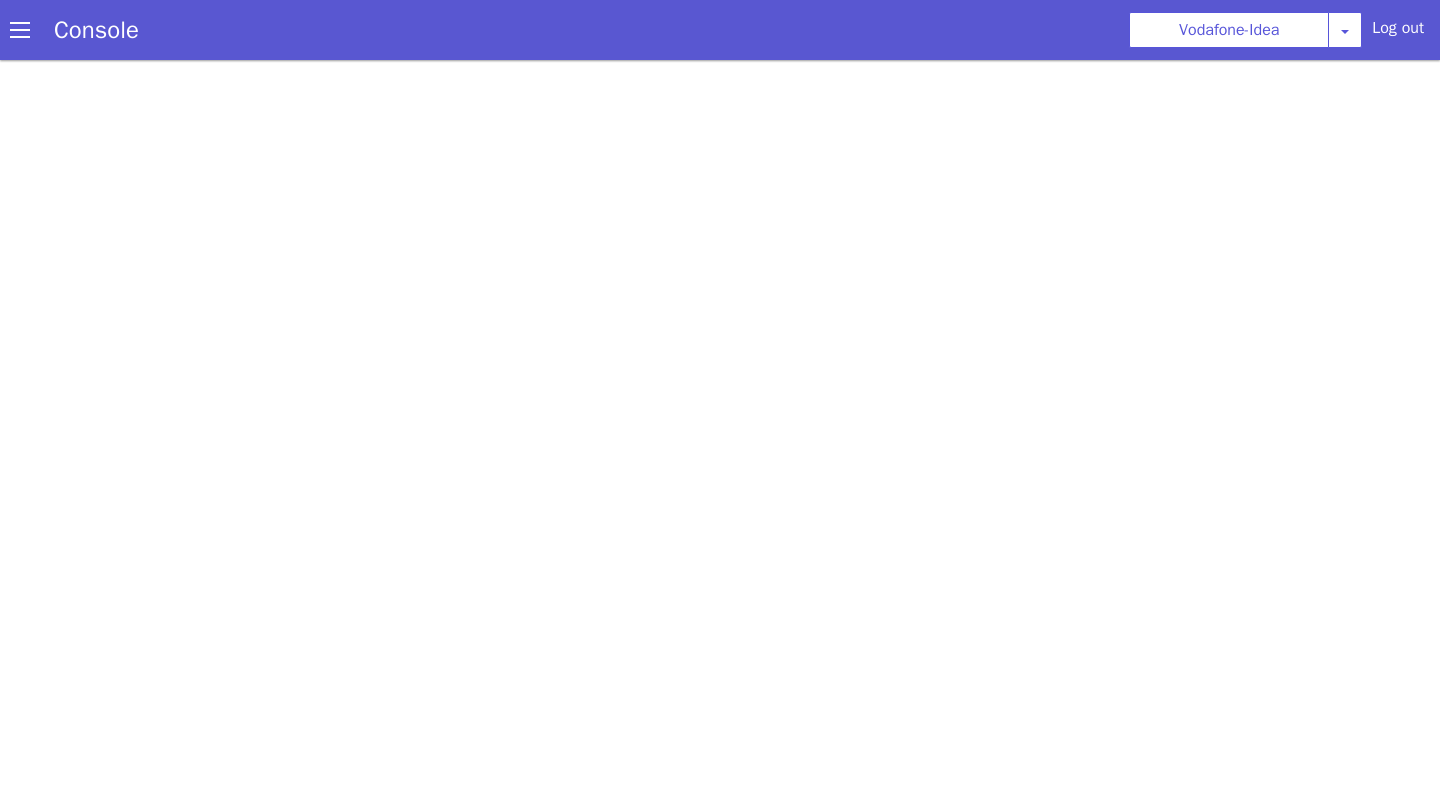 scroll, scrollTop: 0, scrollLeft: 0, axis: both 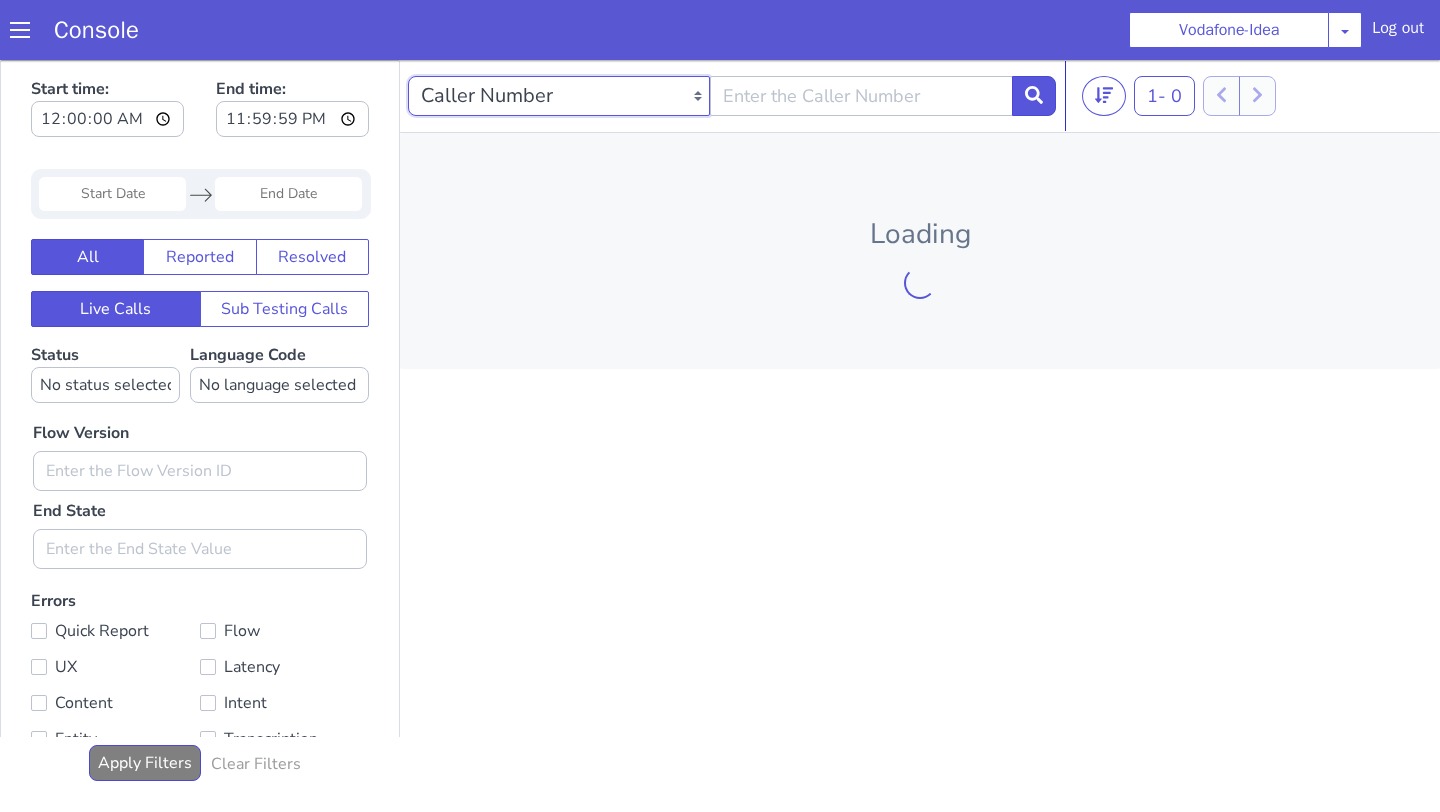 click on "Caller Number Call UUID Custom Parameter" at bounding box center [559, 96] 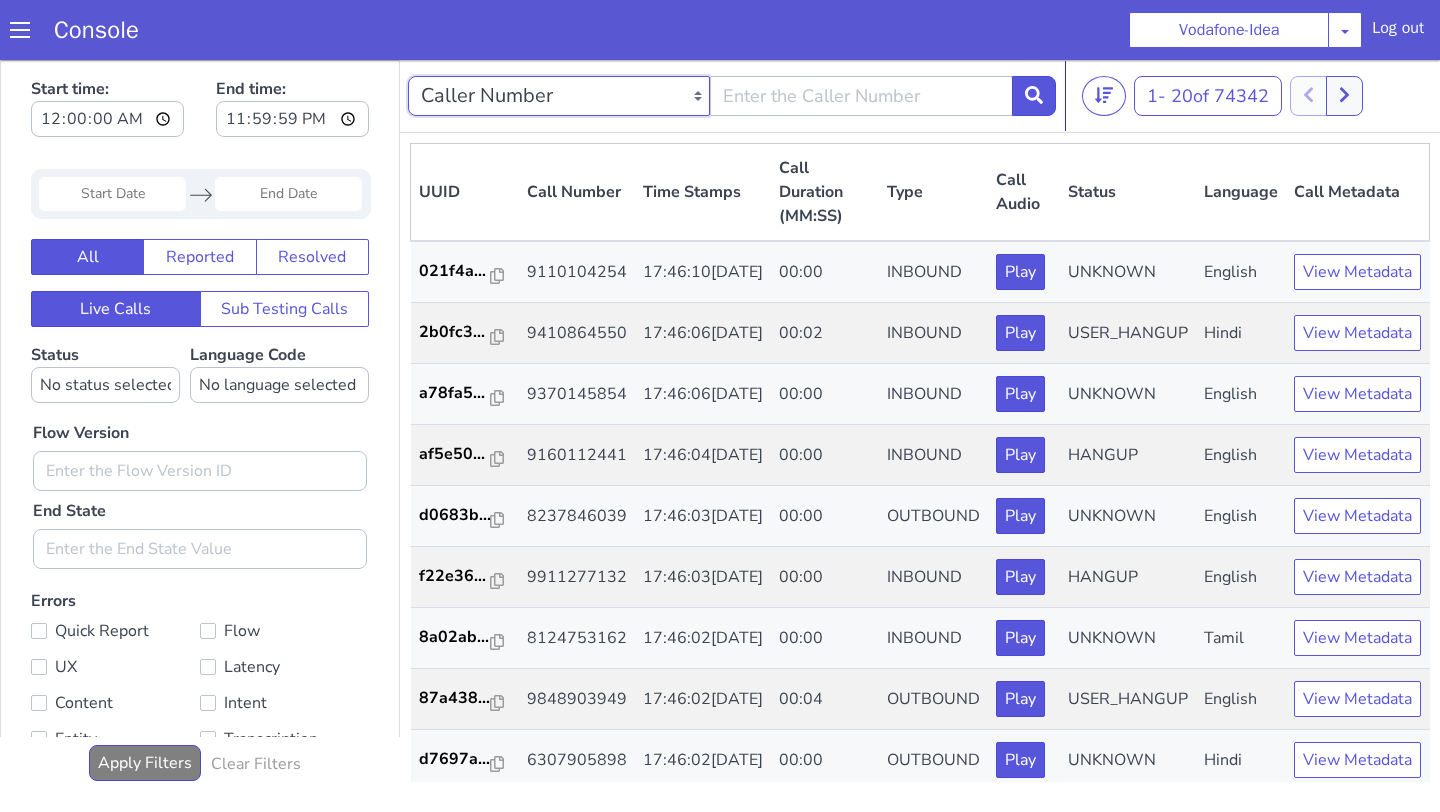 select on "callUUID" 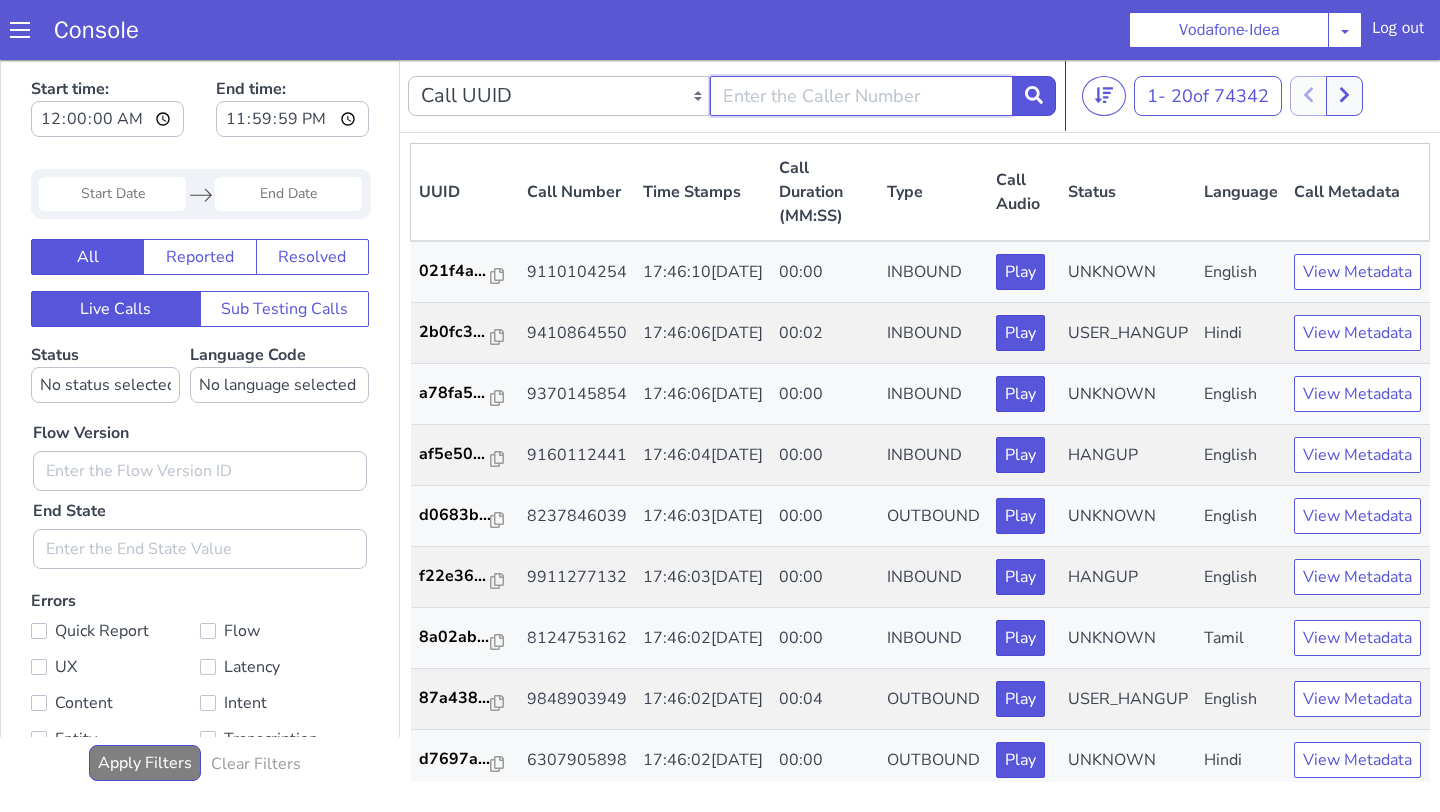 click at bounding box center (861, 96) 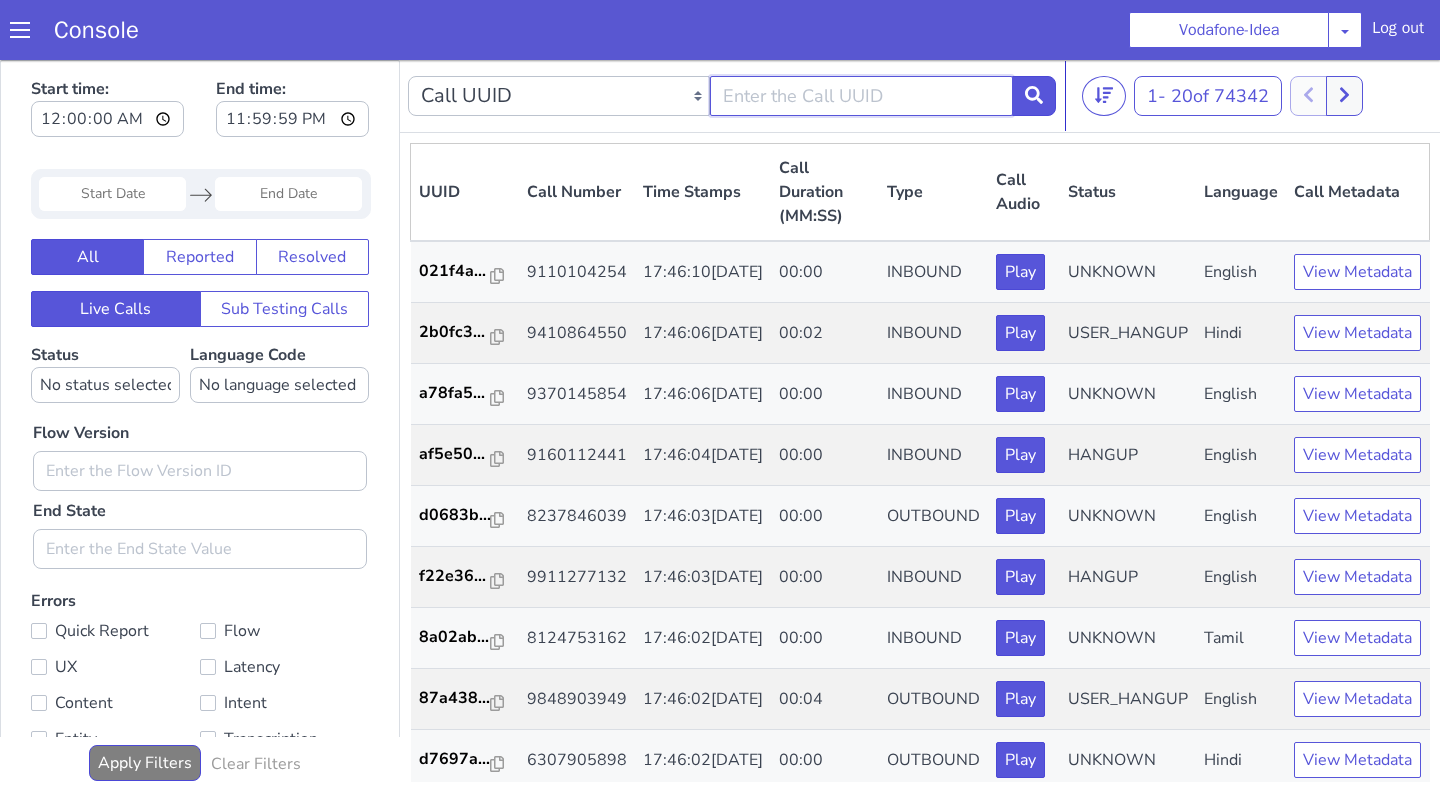paste on "603d4701-27e7-4864-9d0f-a5448aeda899" 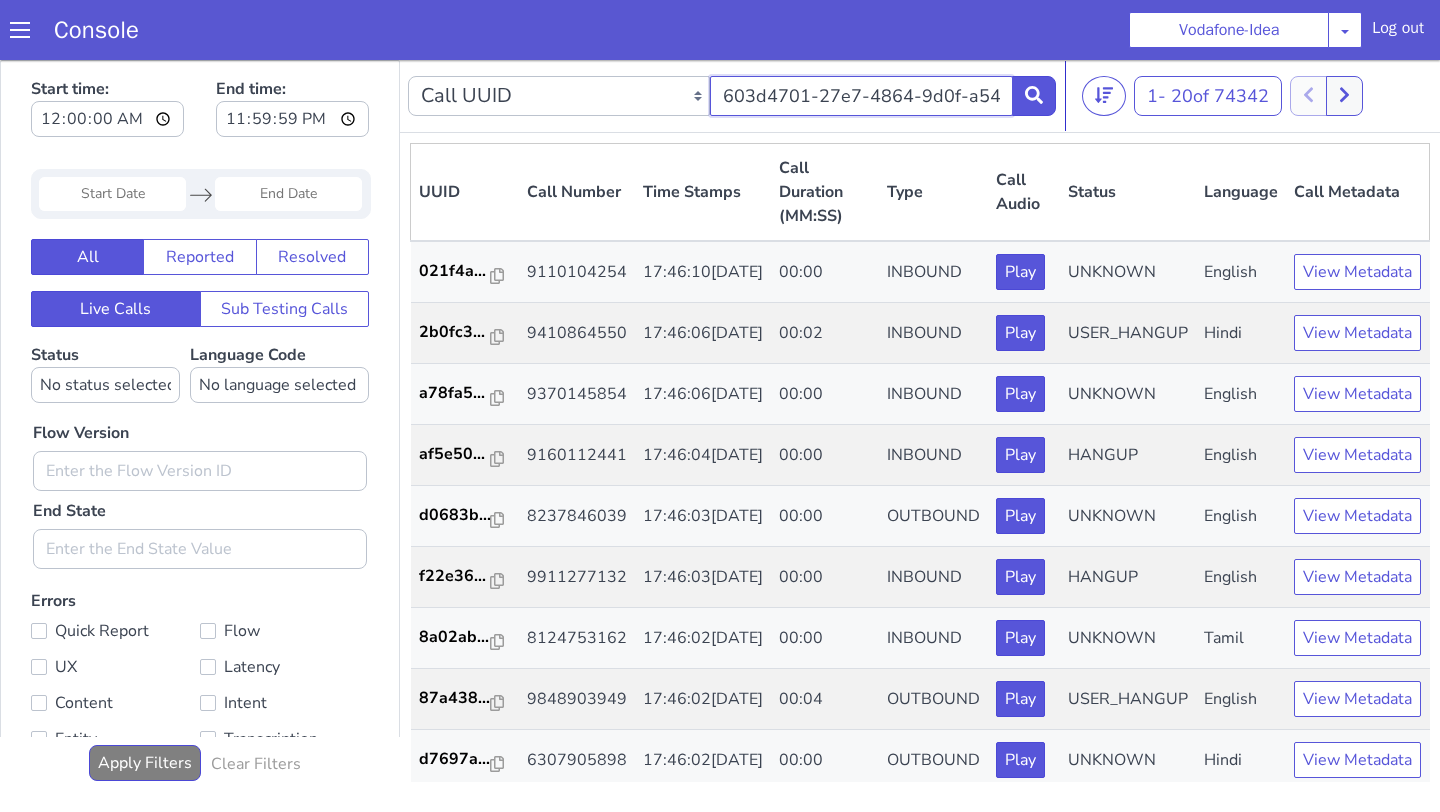 scroll, scrollTop: 0, scrollLeft: 87, axis: horizontal 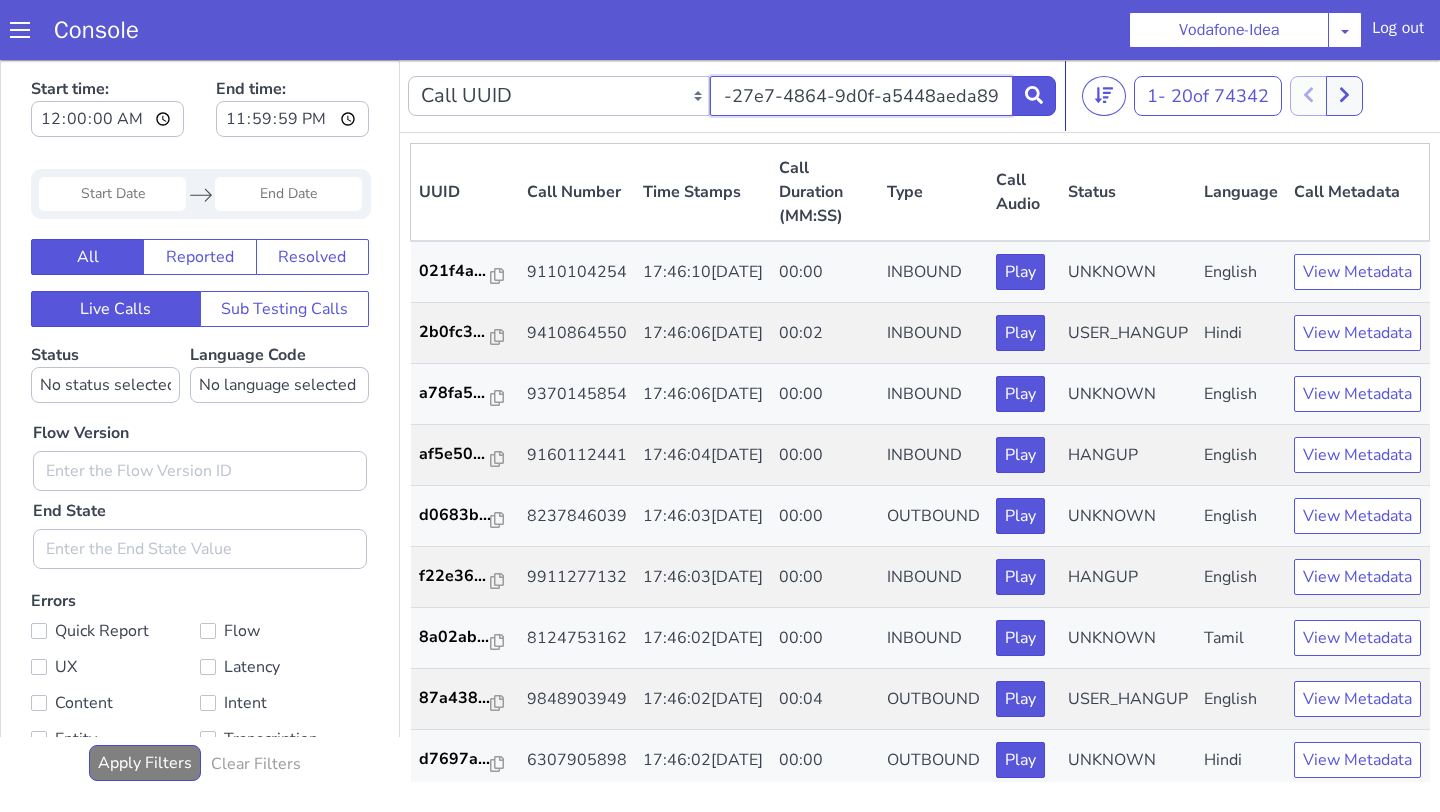 type on "603d4701-27e7-4864-9d0f-a5448aeda899" 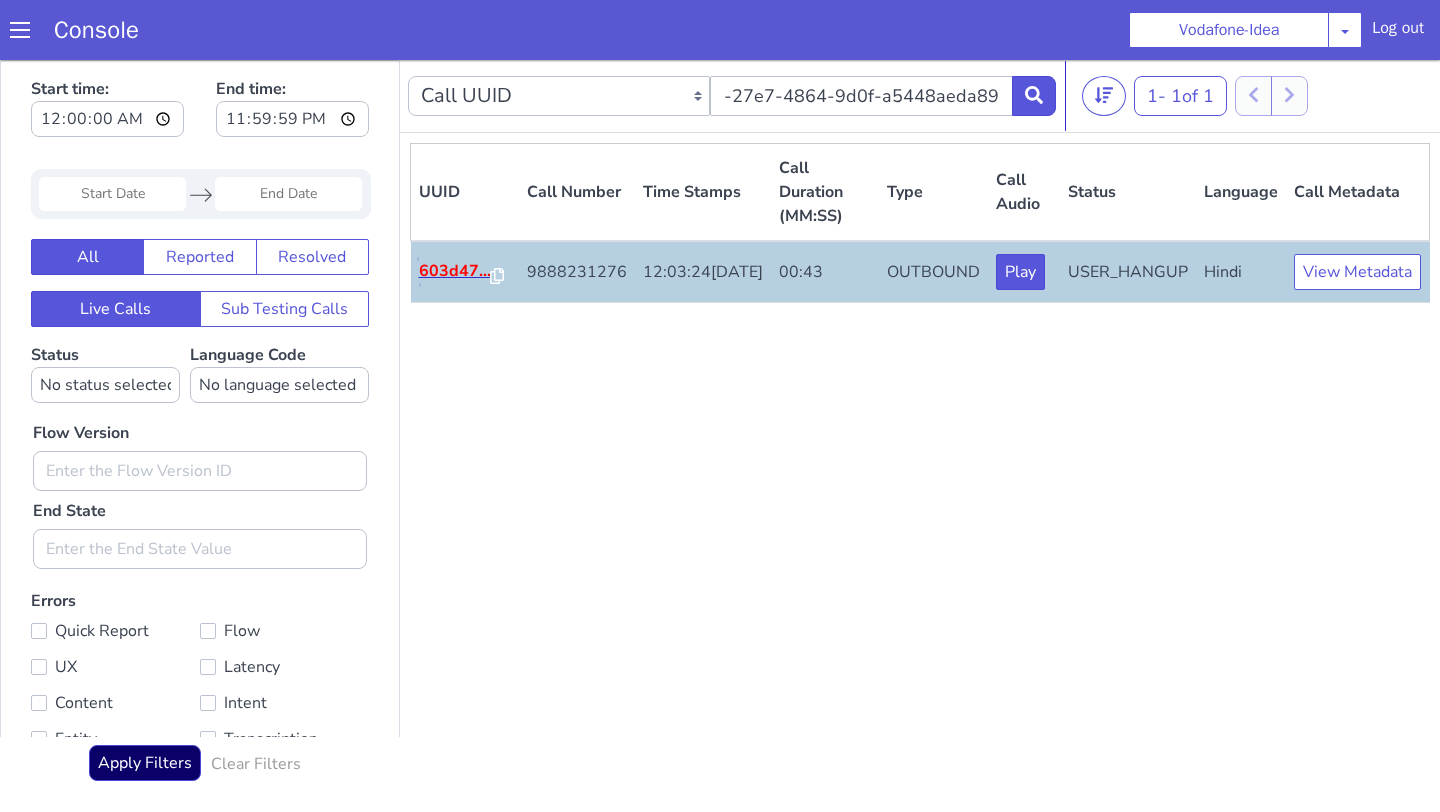 click on "603d47..." at bounding box center [455, 271] 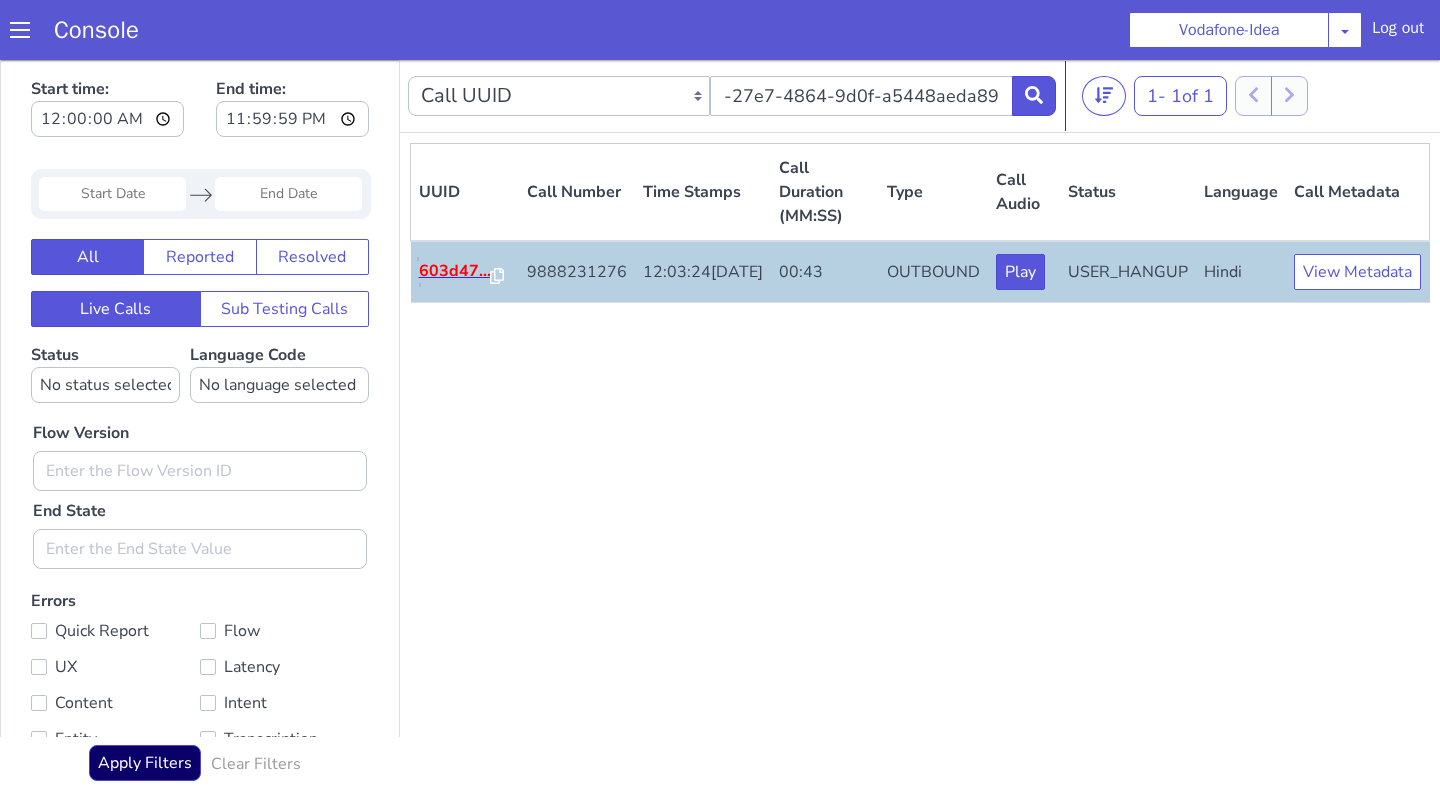 scroll, scrollTop: 0, scrollLeft: 0, axis: both 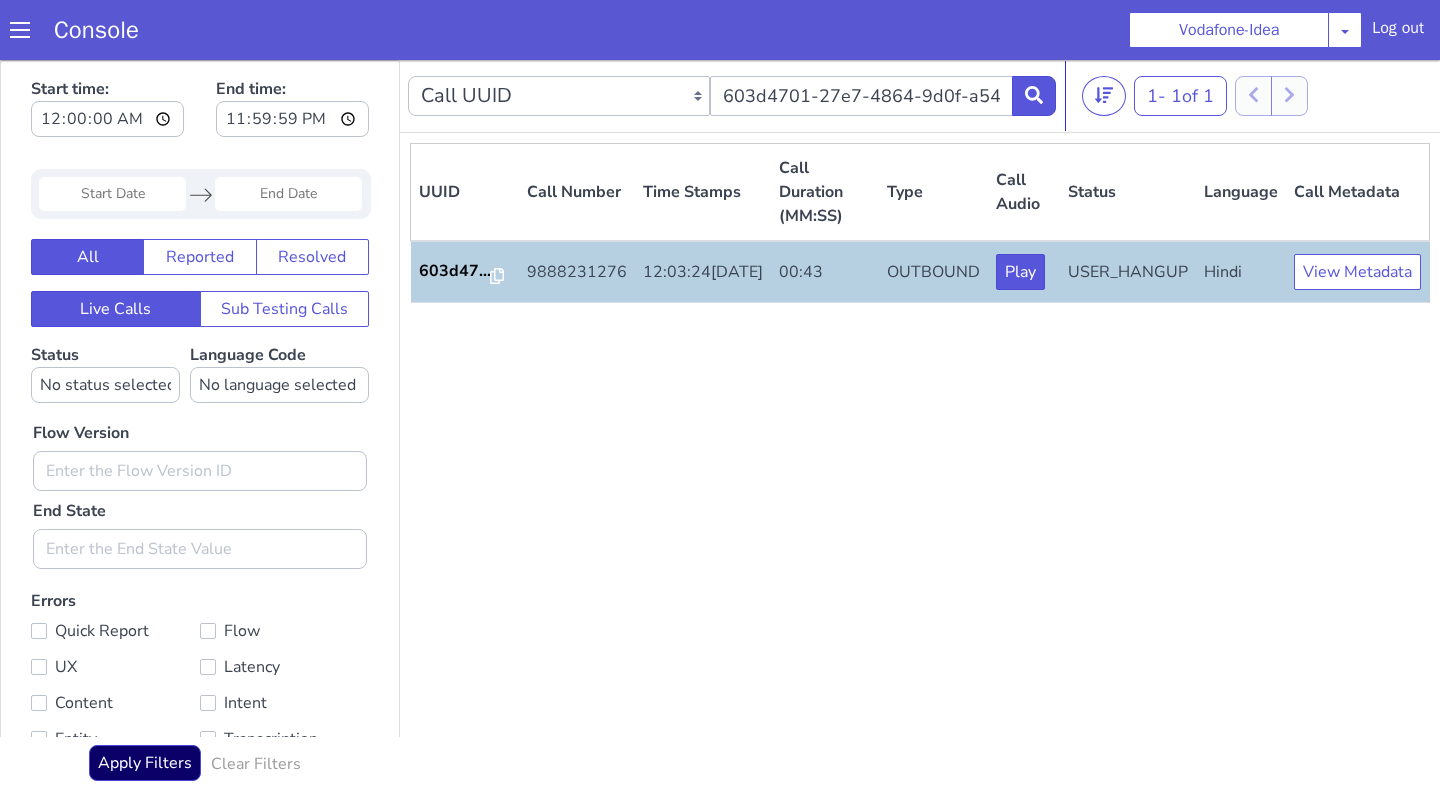 click at bounding box center (20, 30) 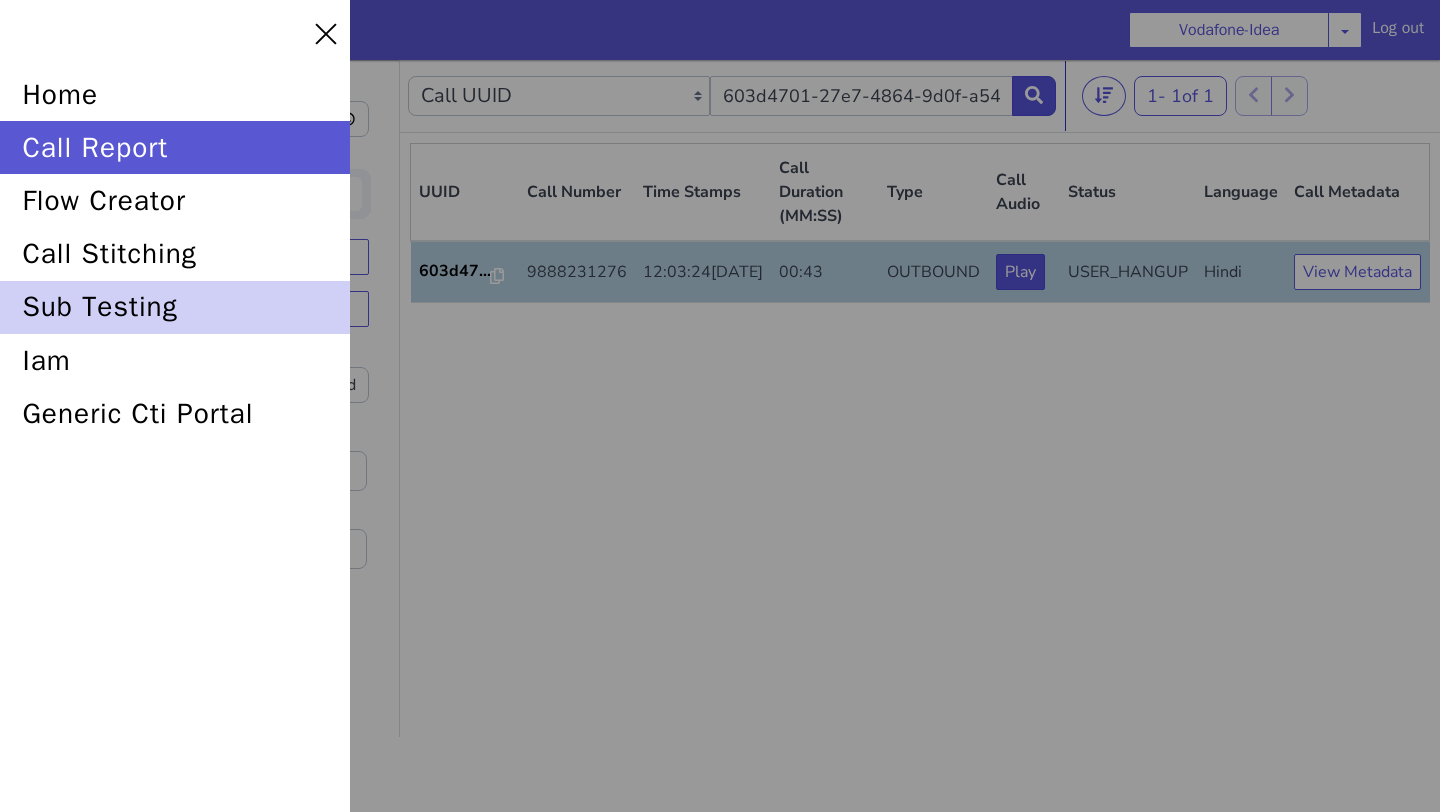 click on "sub testing" at bounding box center [175, 307] 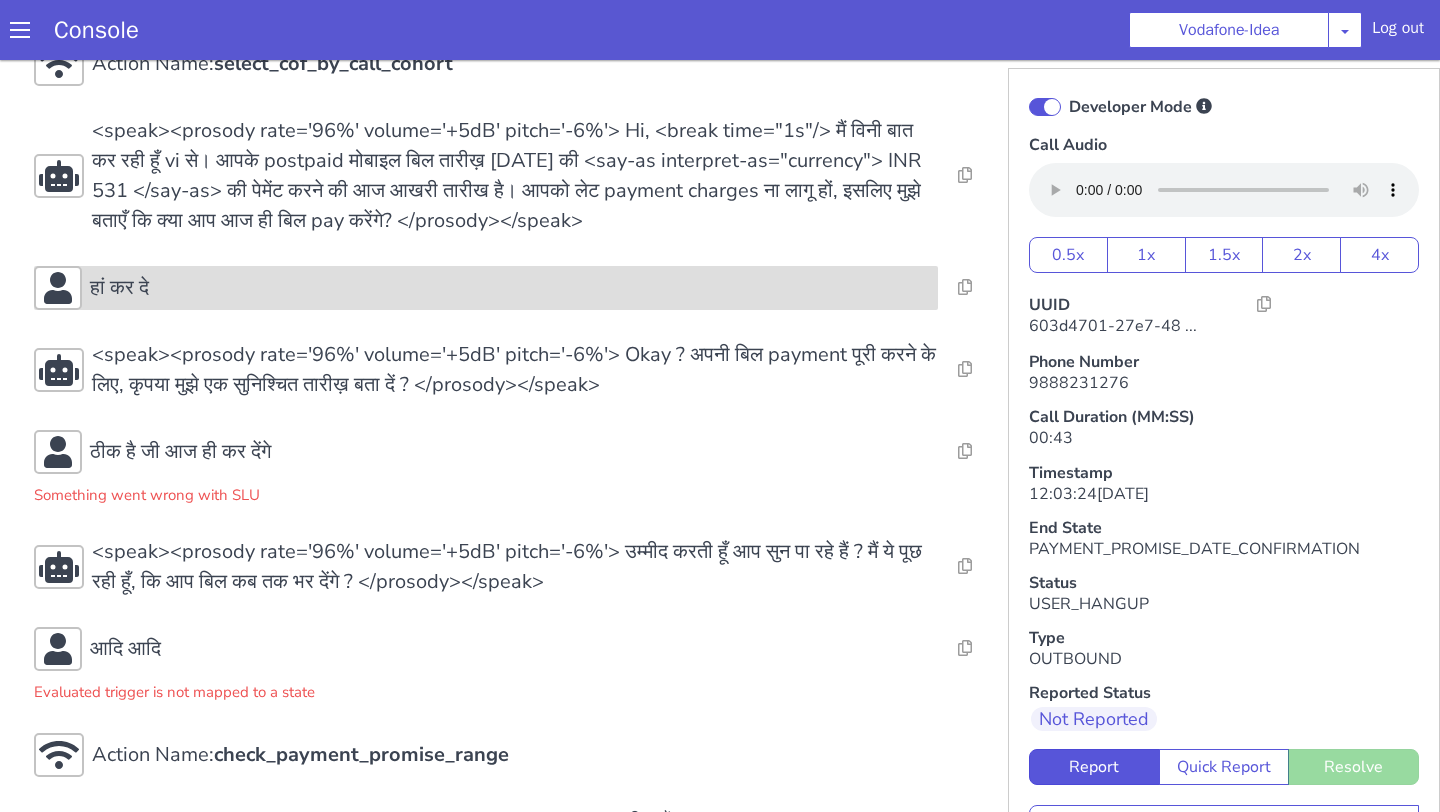 scroll, scrollTop: 620, scrollLeft: 0, axis: vertical 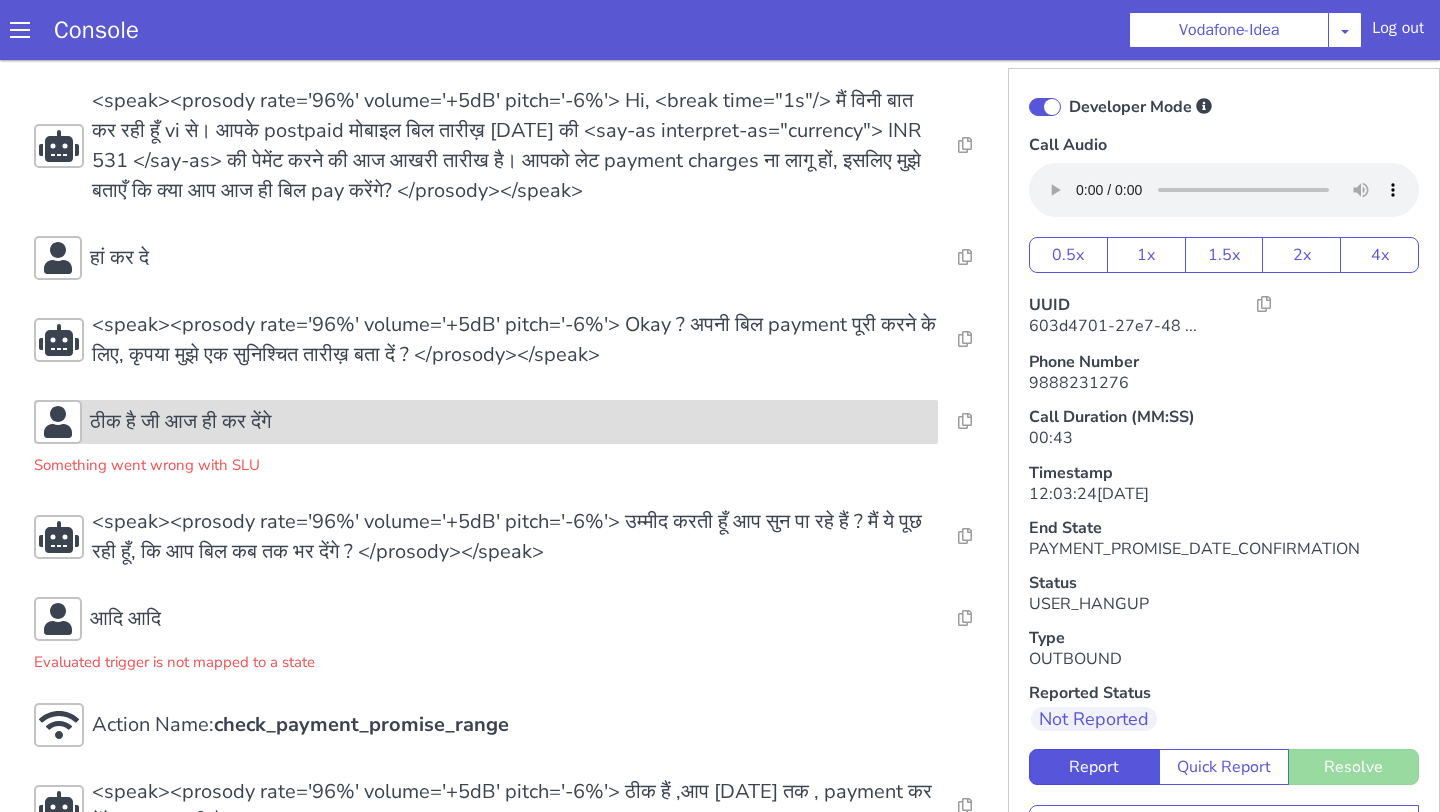 click on "ठीक है जी आज ही कर देंगे" at bounding box center [180, 422] 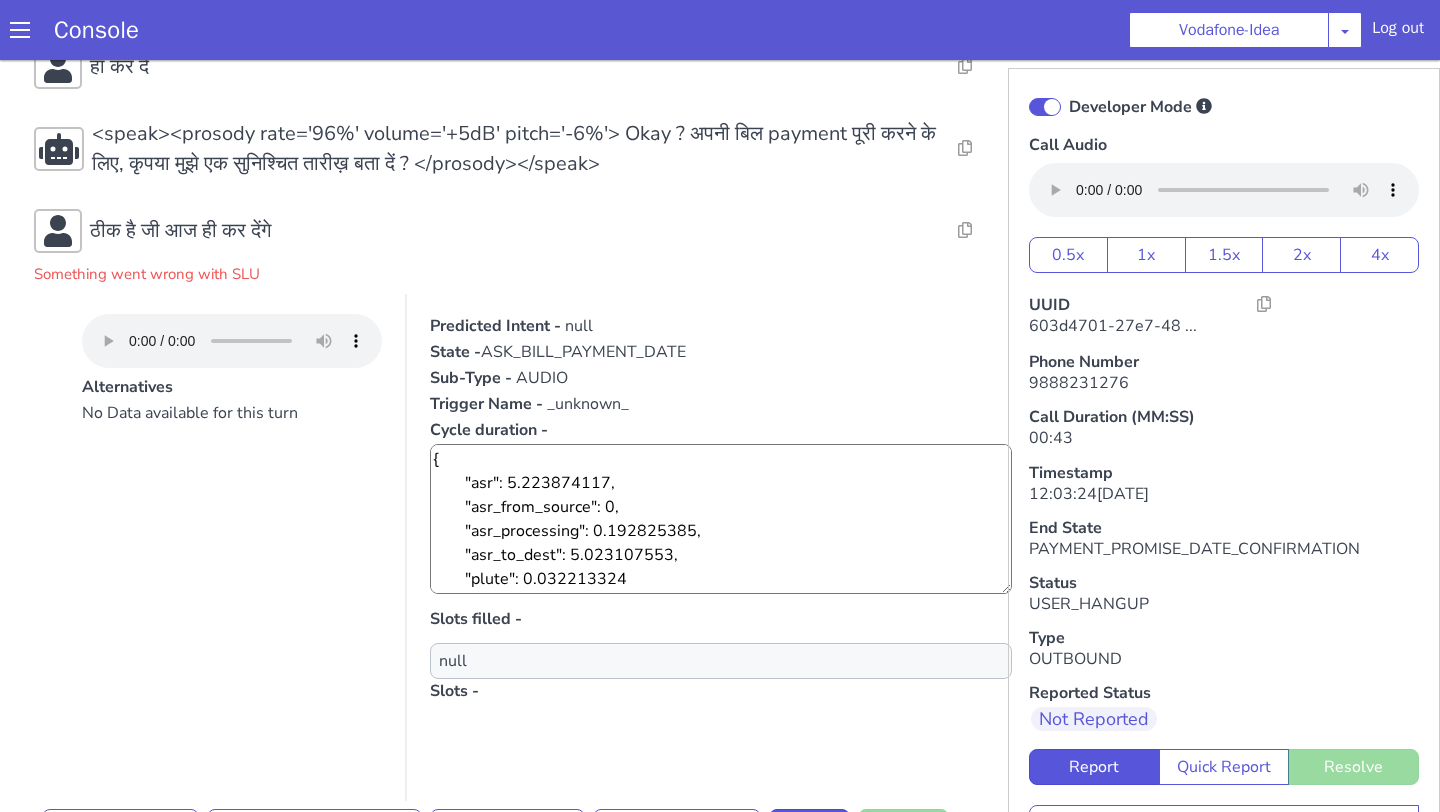 scroll, scrollTop: 844, scrollLeft: 0, axis: vertical 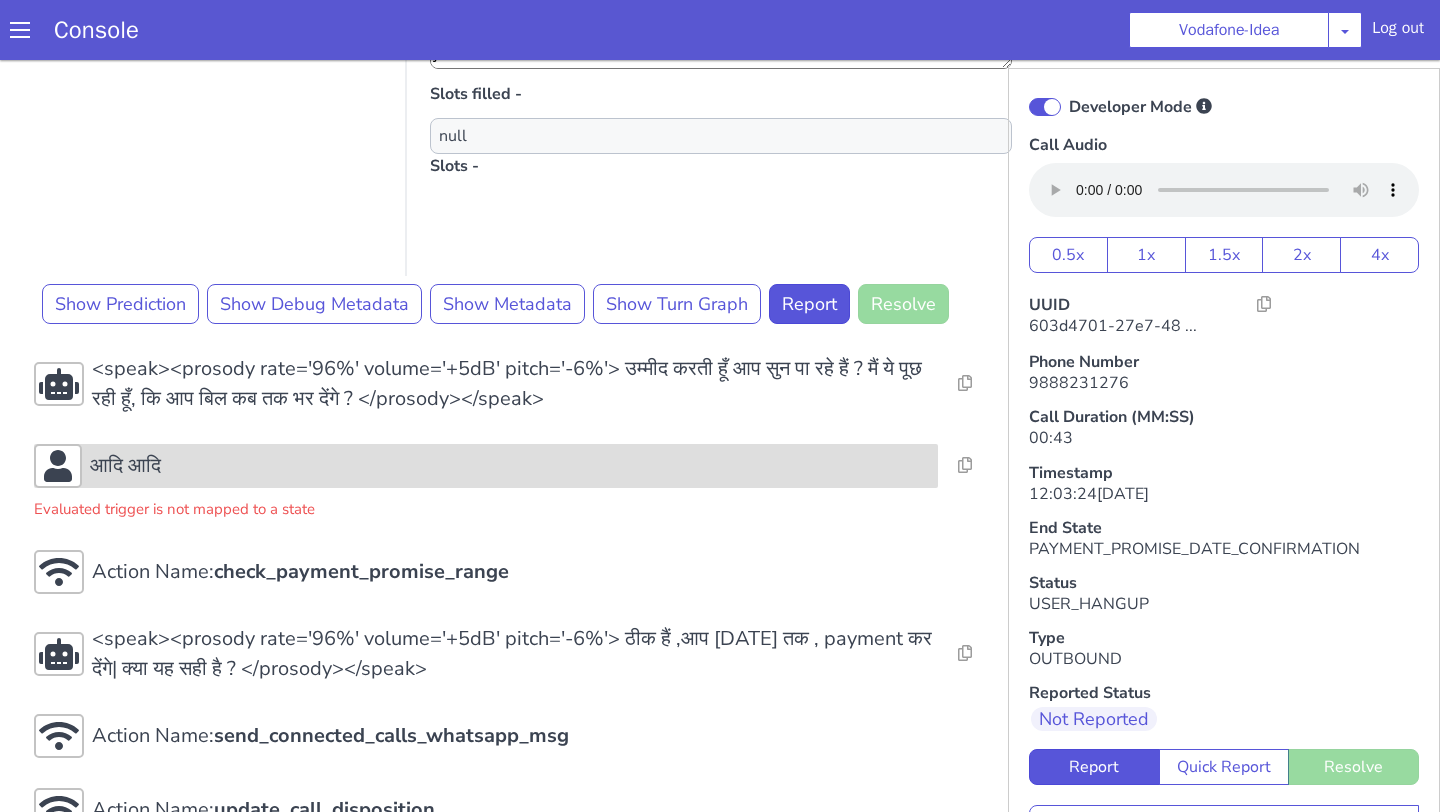 click on "आदि आदि" at bounding box center [510, 466] 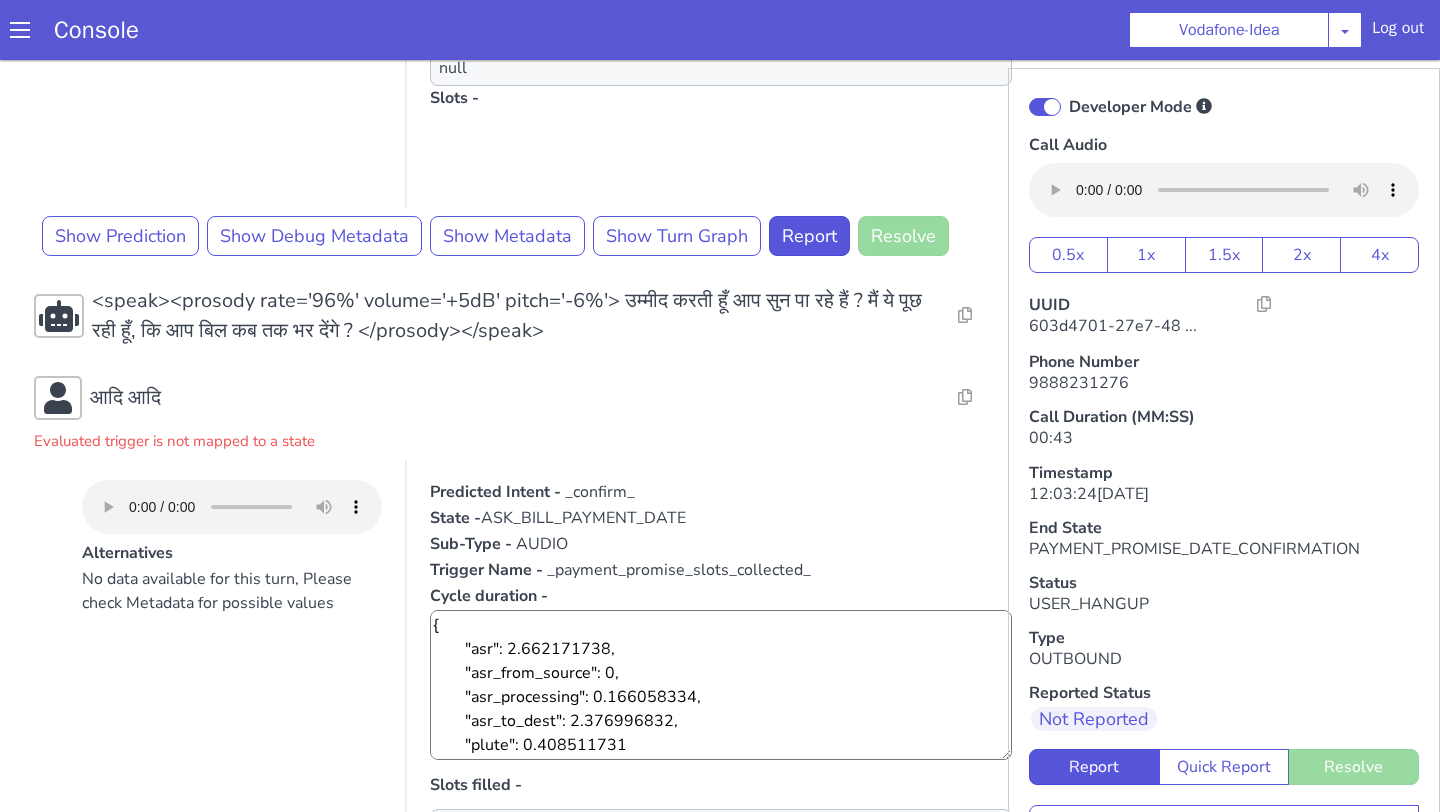 scroll, scrollTop: 1495, scrollLeft: 0, axis: vertical 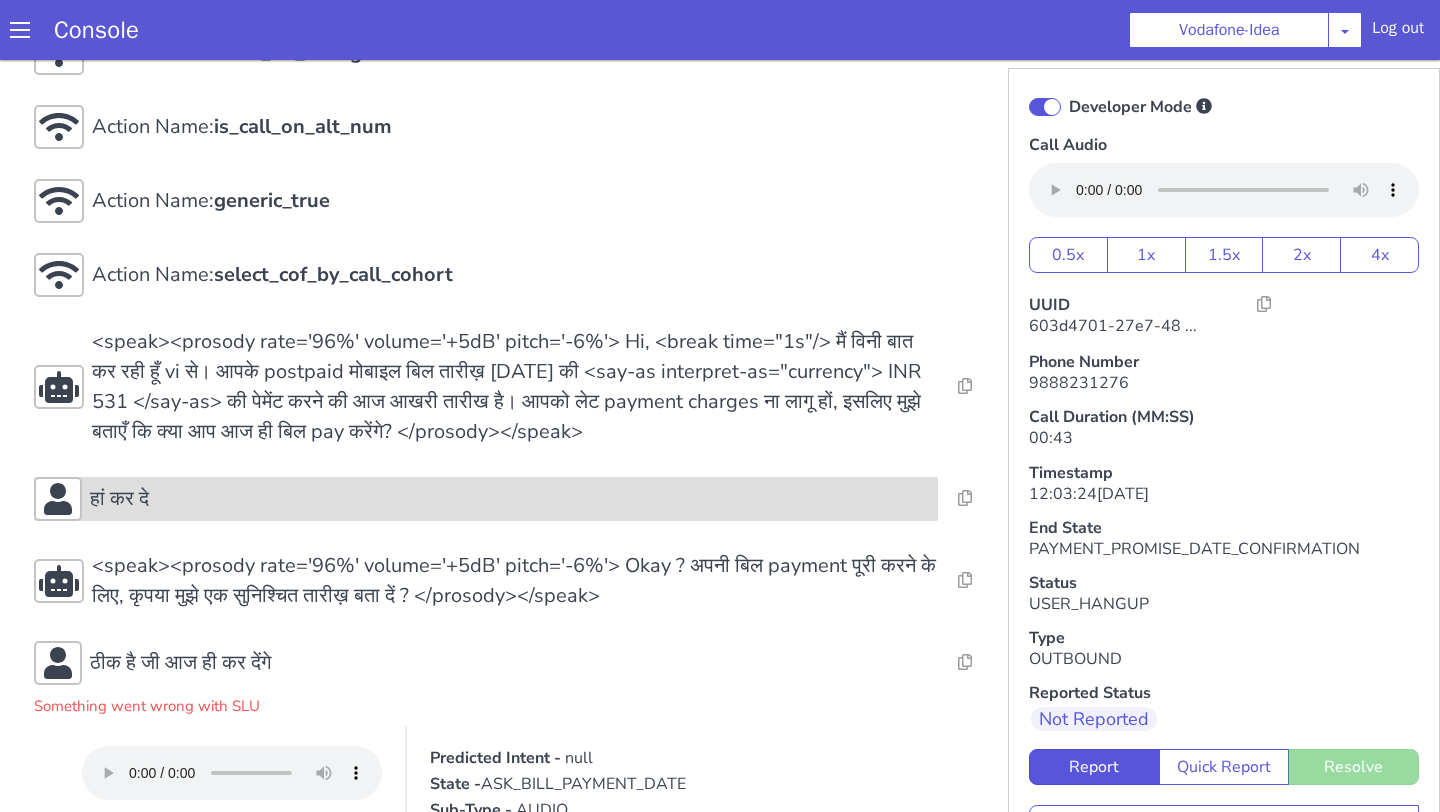 click on "हां कर दे" at bounding box center (486, 499) 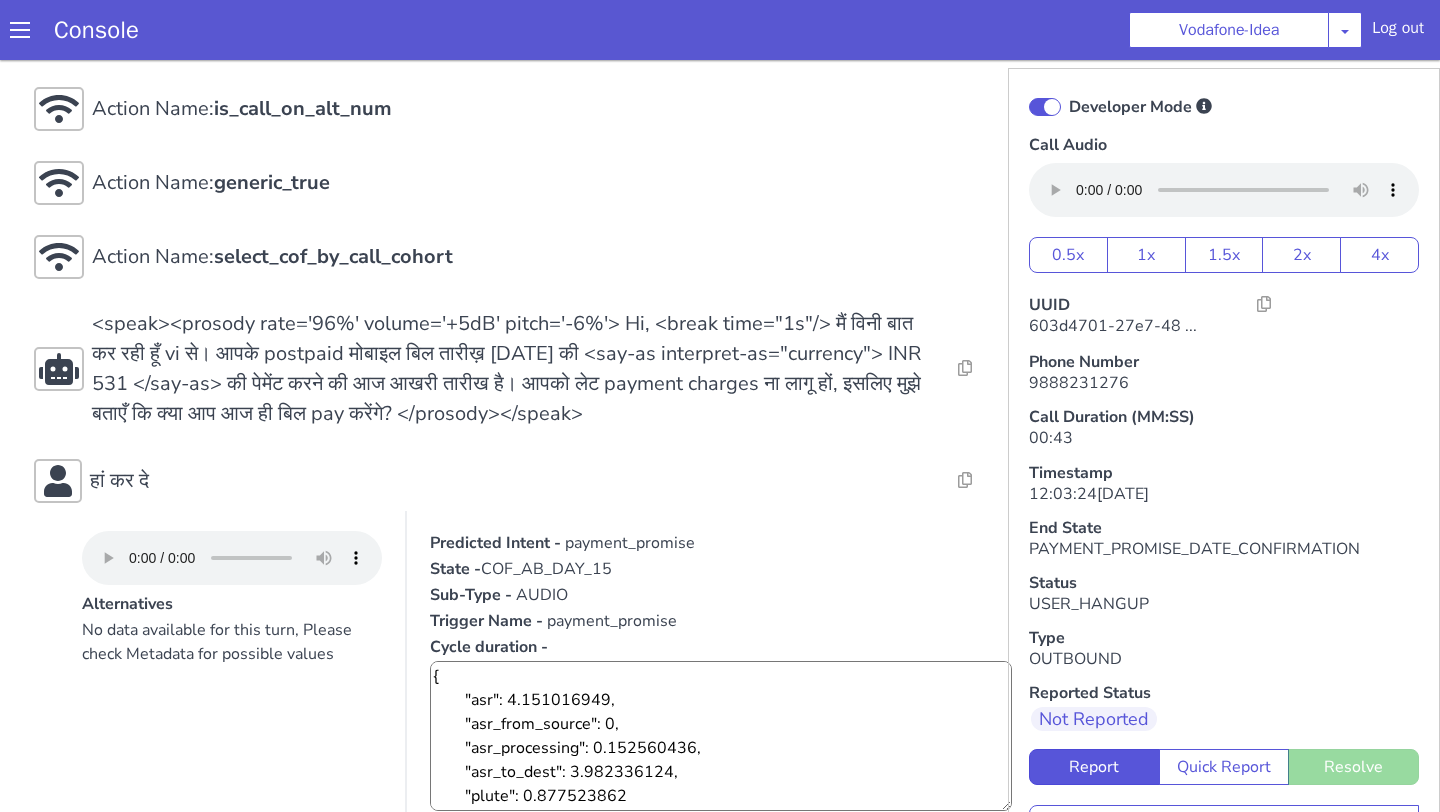 scroll, scrollTop: 398, scrollLeft: 0, axis: vertical 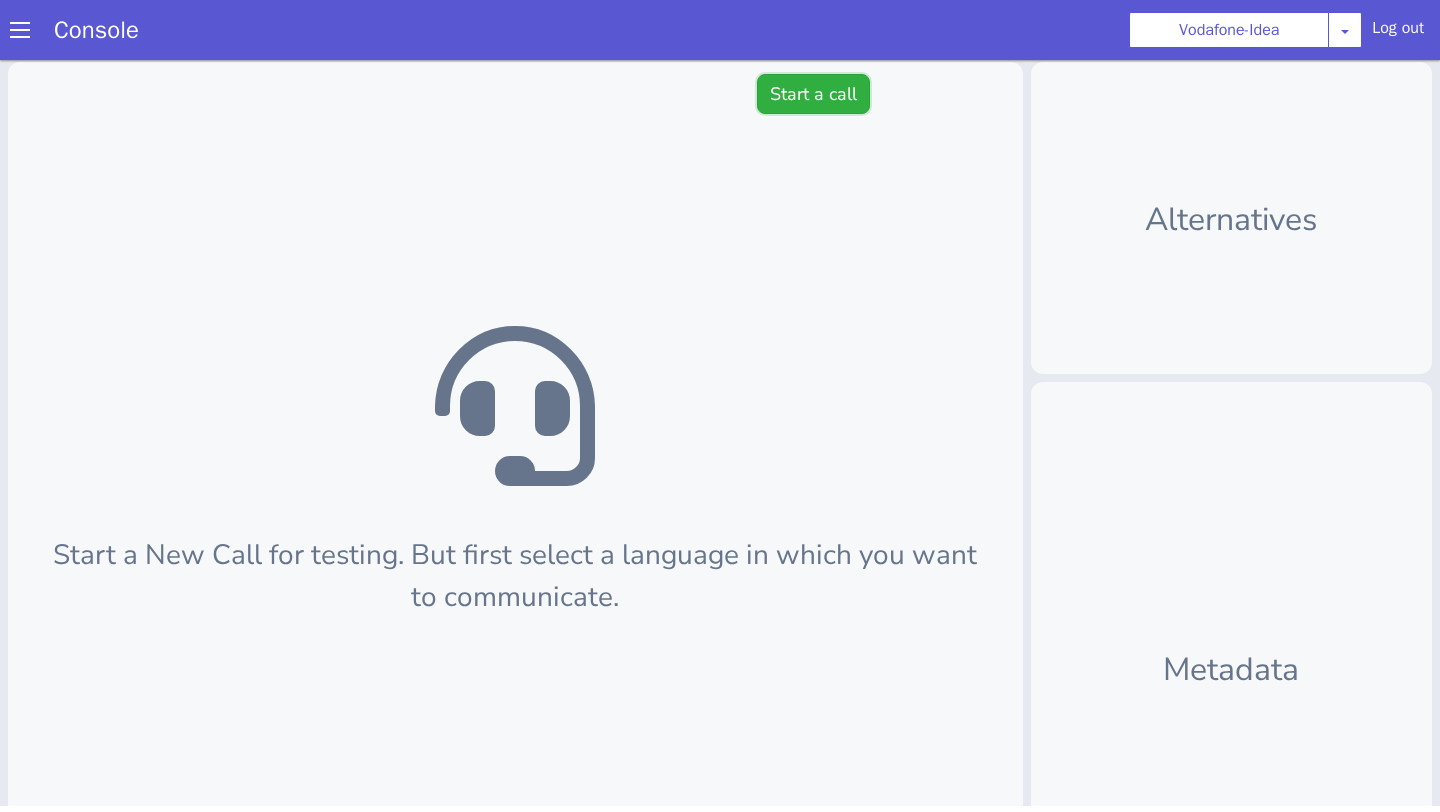 click on "Start a call" at bounding box center (813, 94) 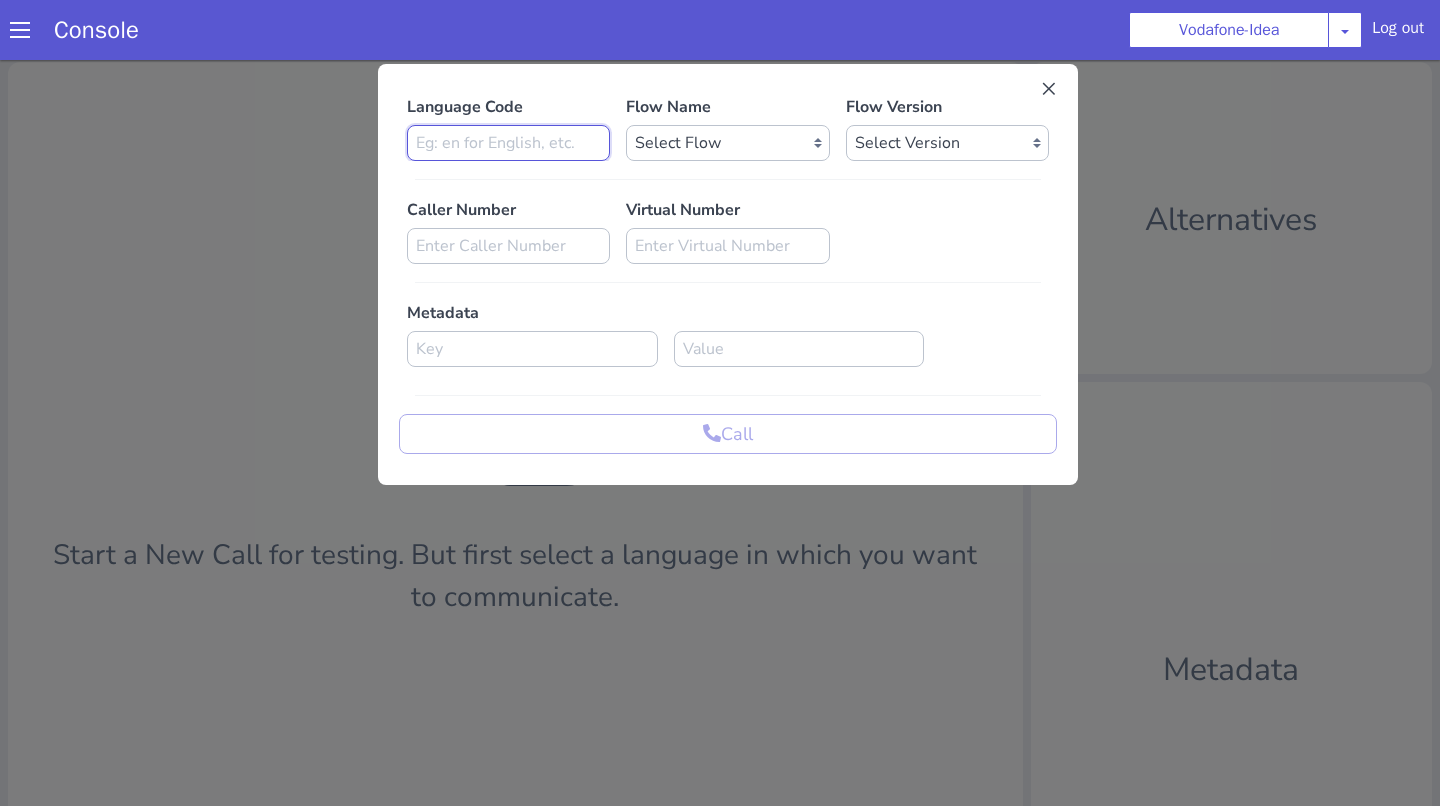 click at bounding box center [508, 143] 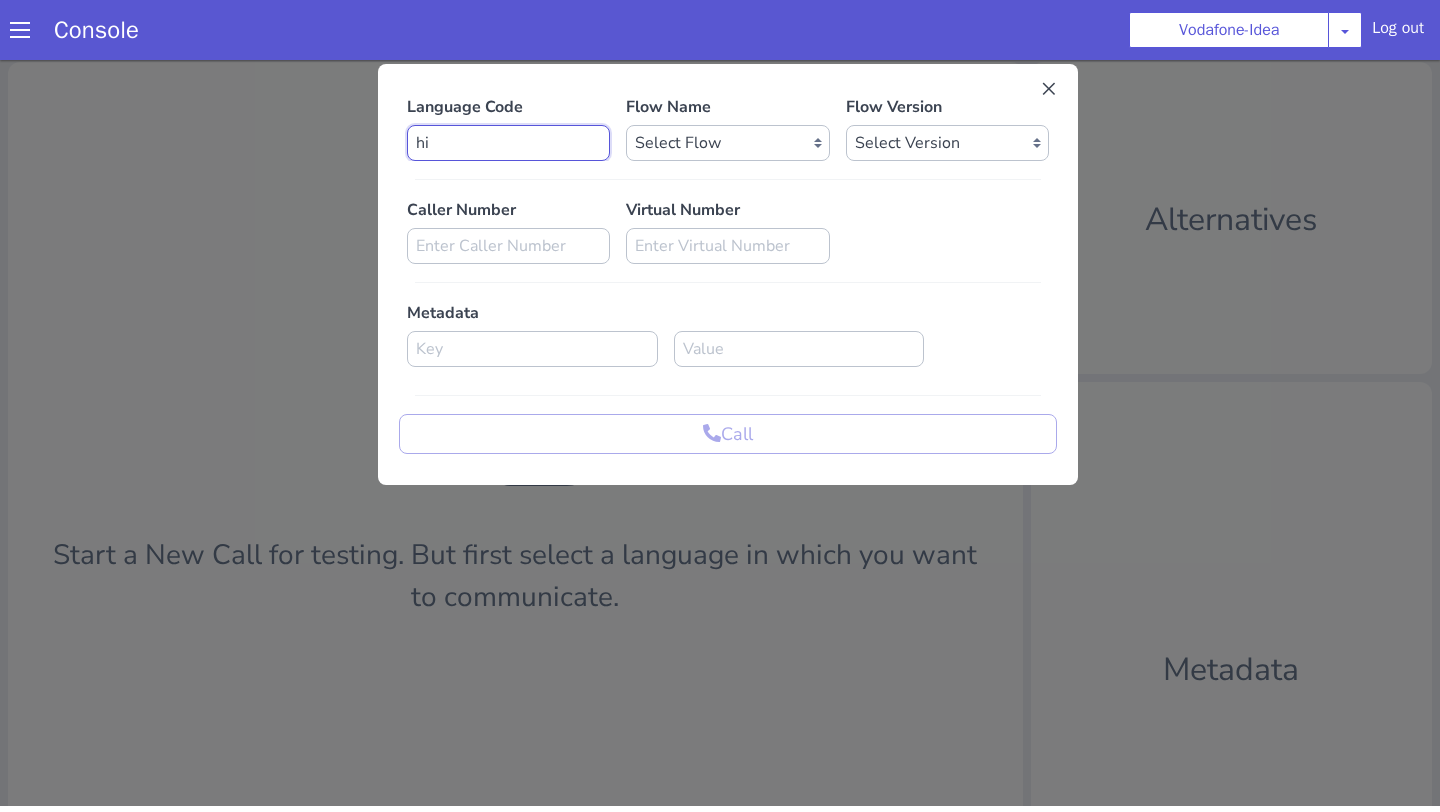type on "hi" 